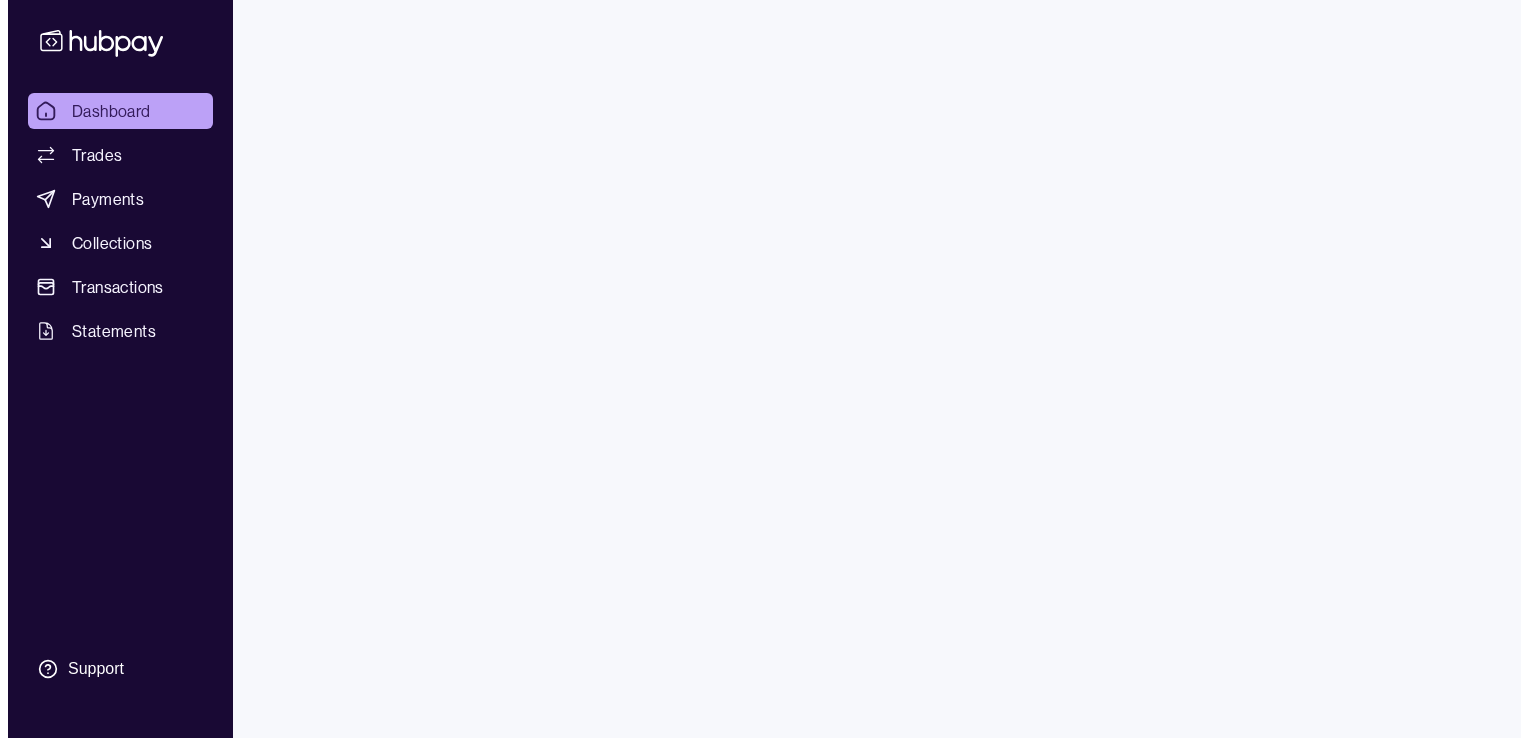 scroll, scrollTop: 0, scrollLeft: 0, axis: both 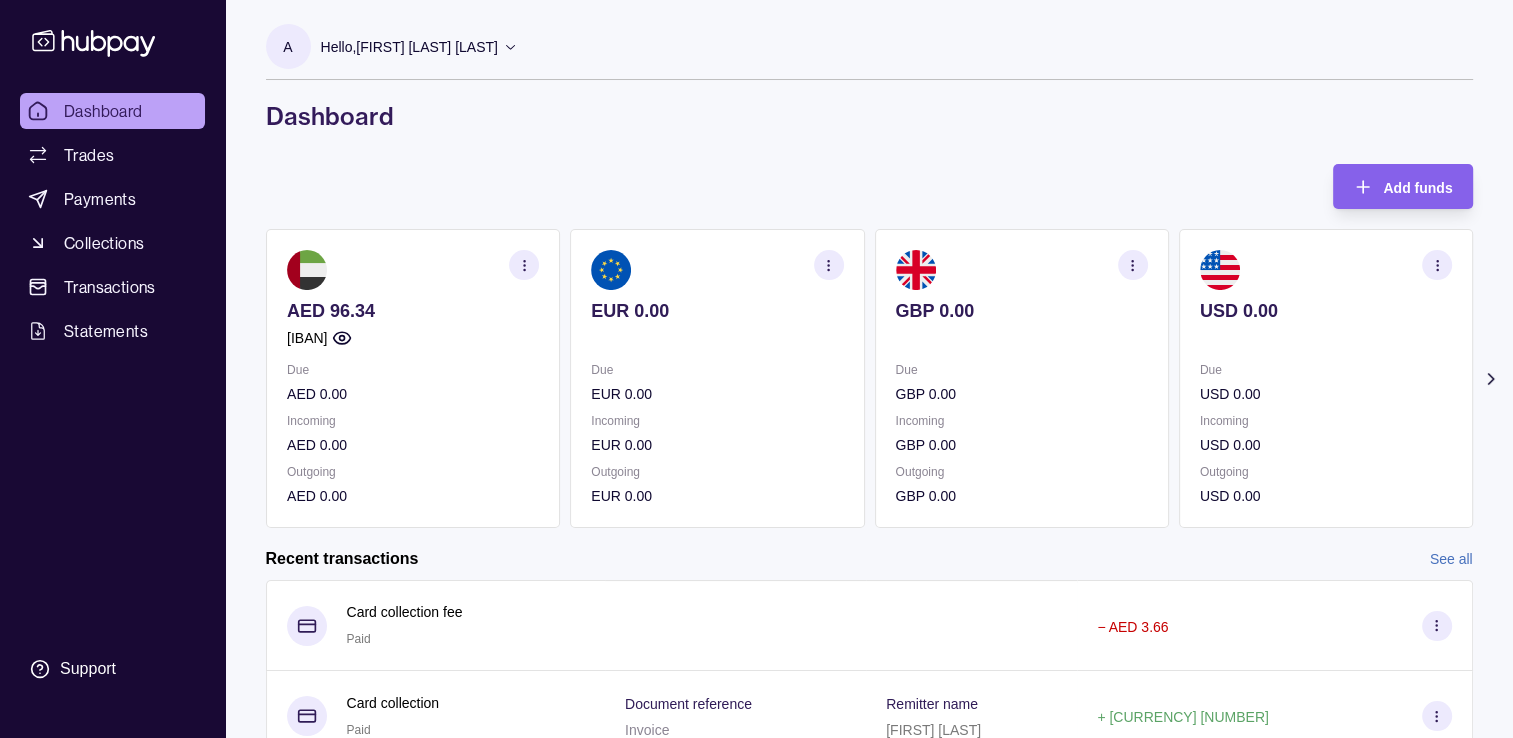 click 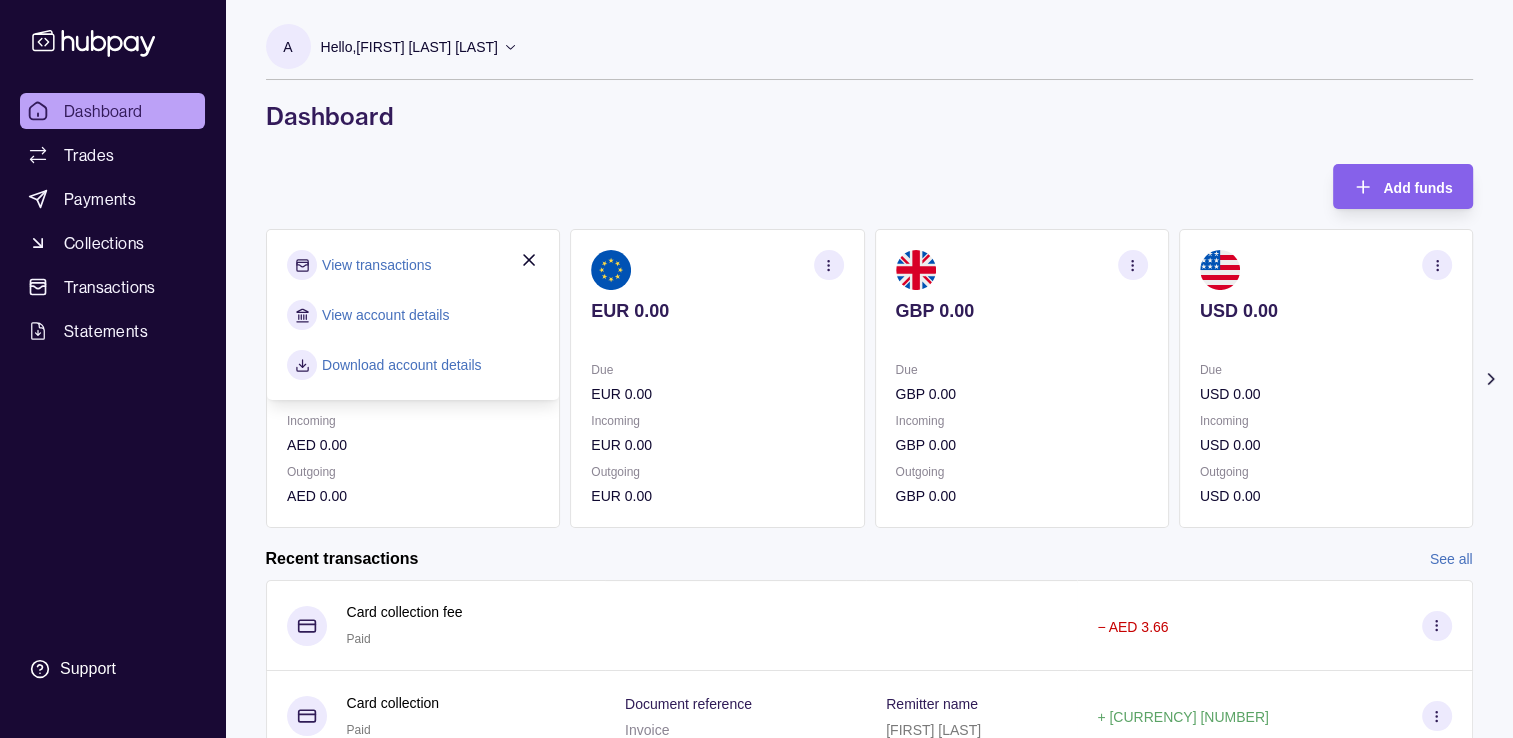 click on "View account details" at bounding box center (385, 315) 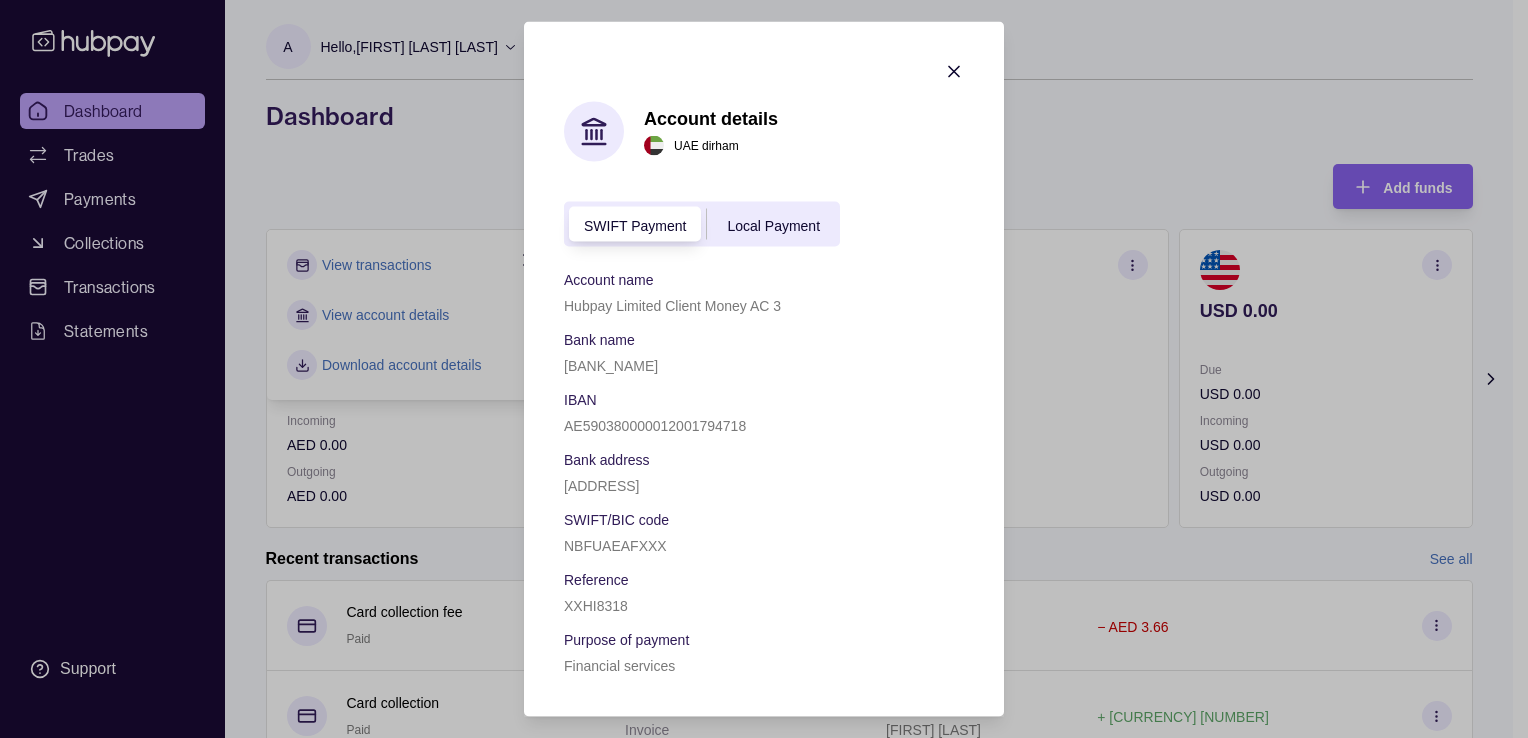 drag, startPoint x: 802, startPoint y: 38, endPoint x: 935, endPoint y: 37, distance: 133.00375 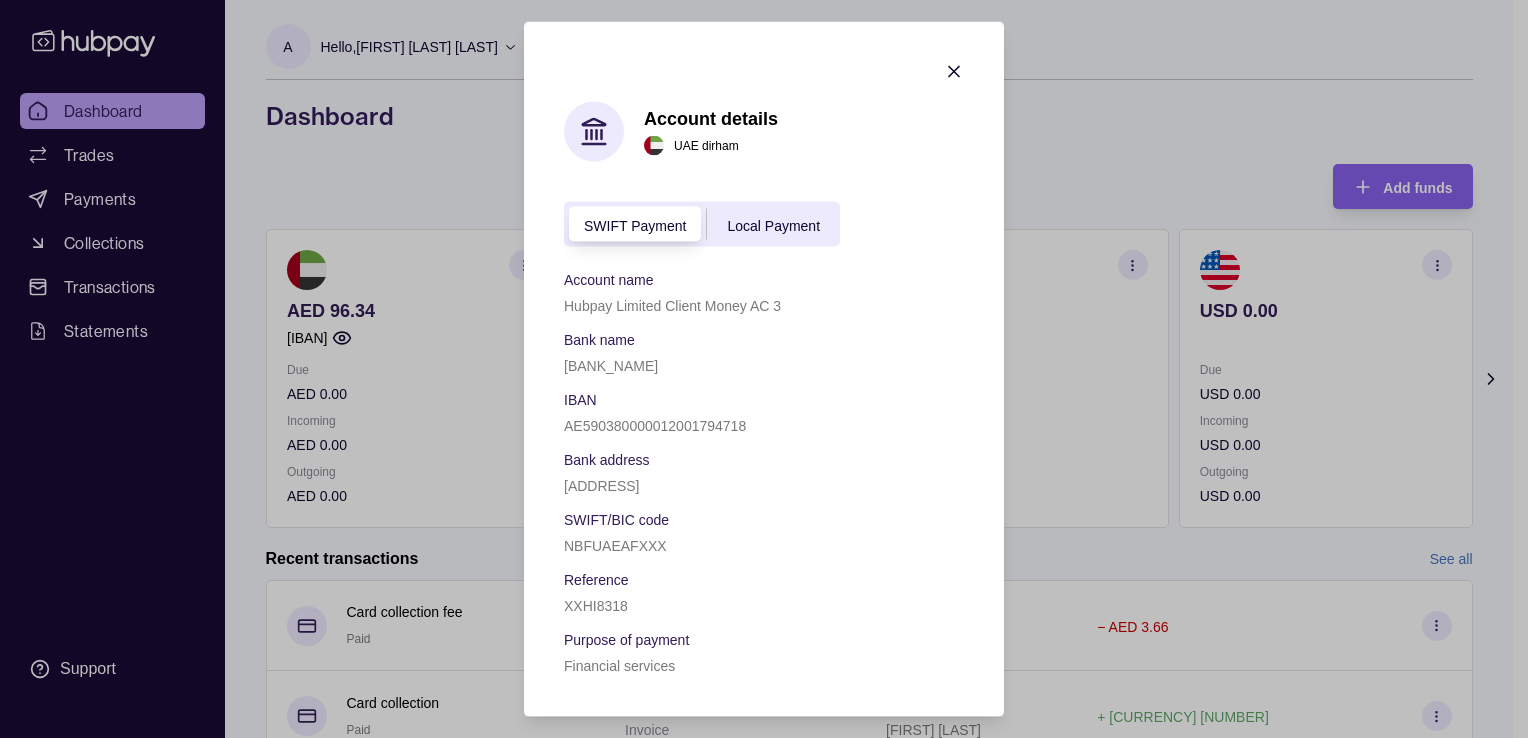 click on "Local Payment" at bounding box center [773, 224] 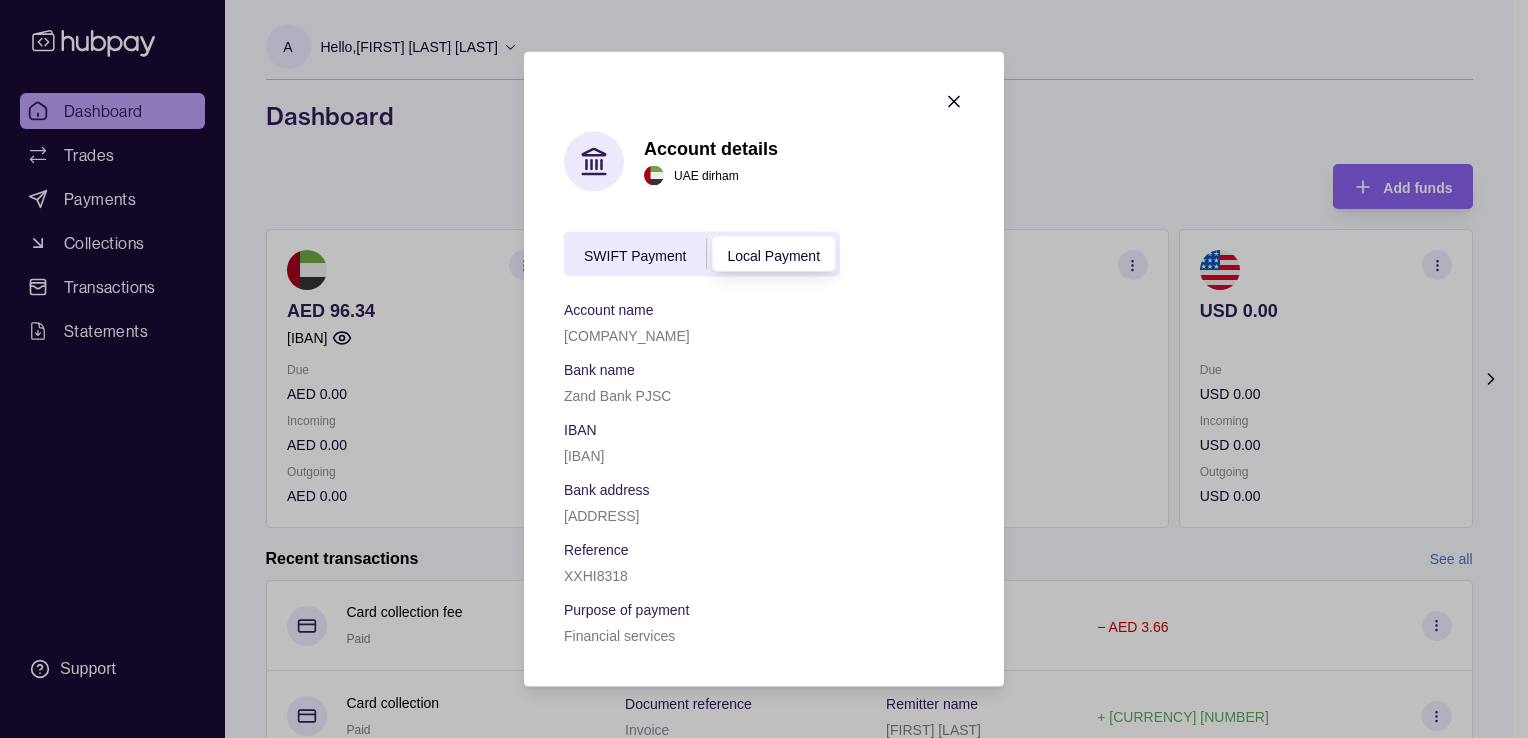 click 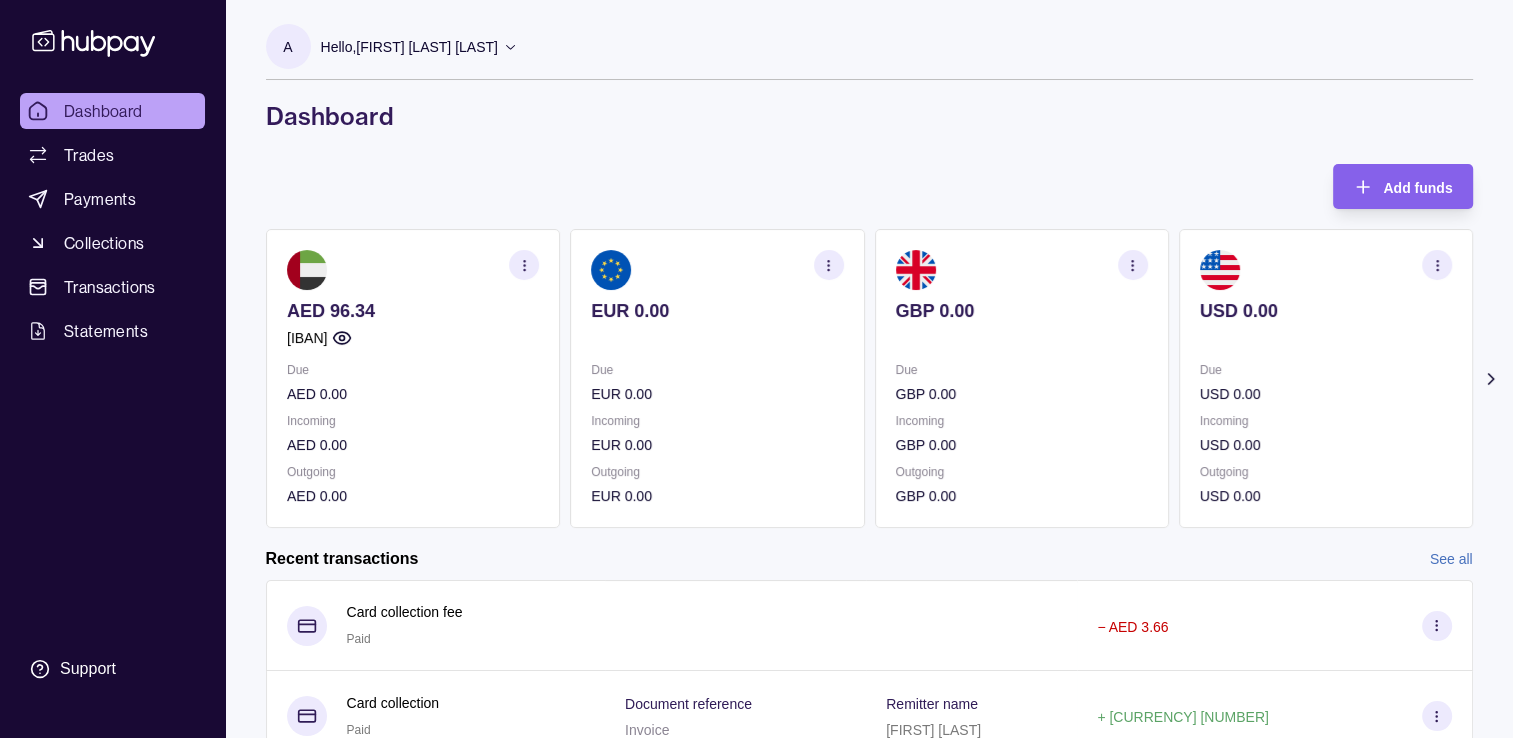 click 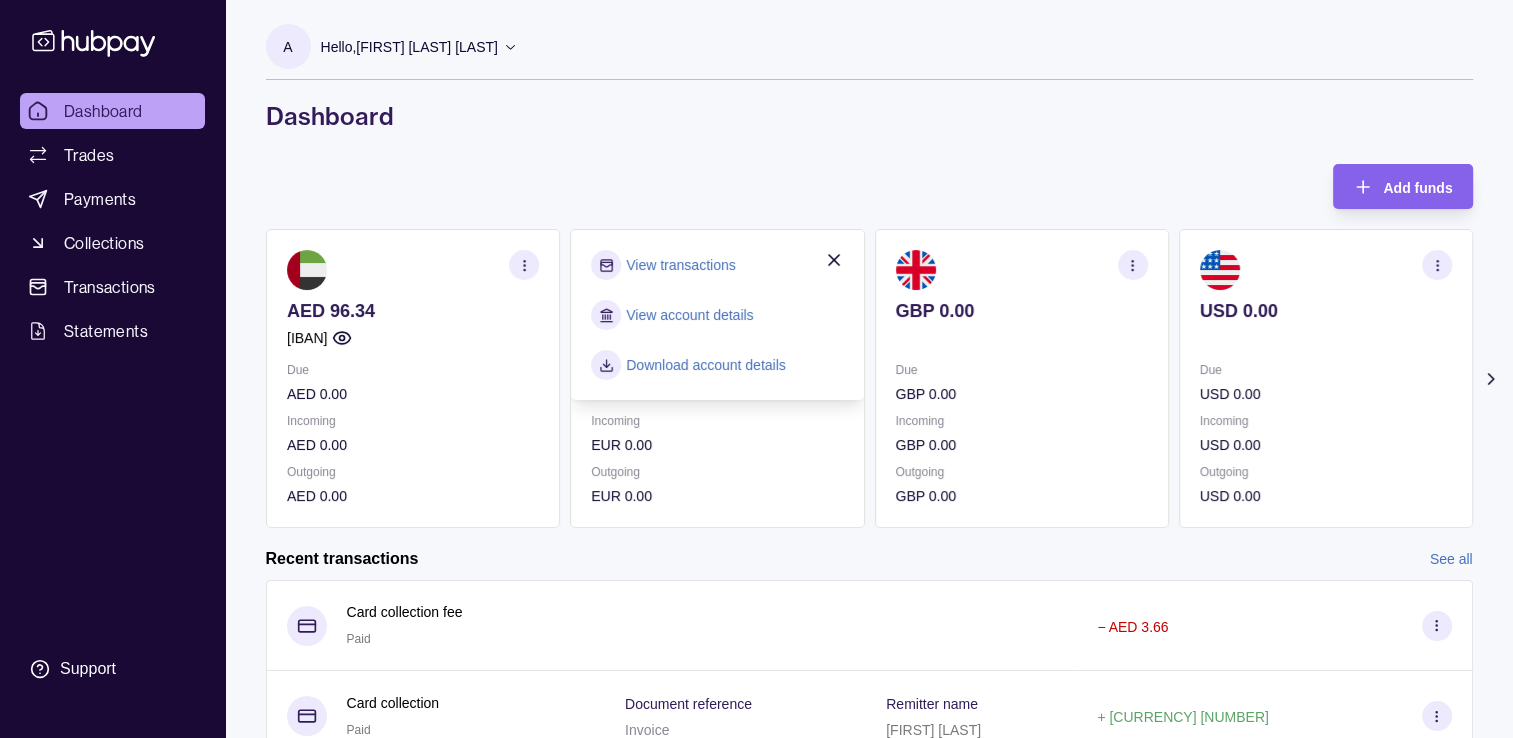 click on "View account details" at bounding box center (689, 315) 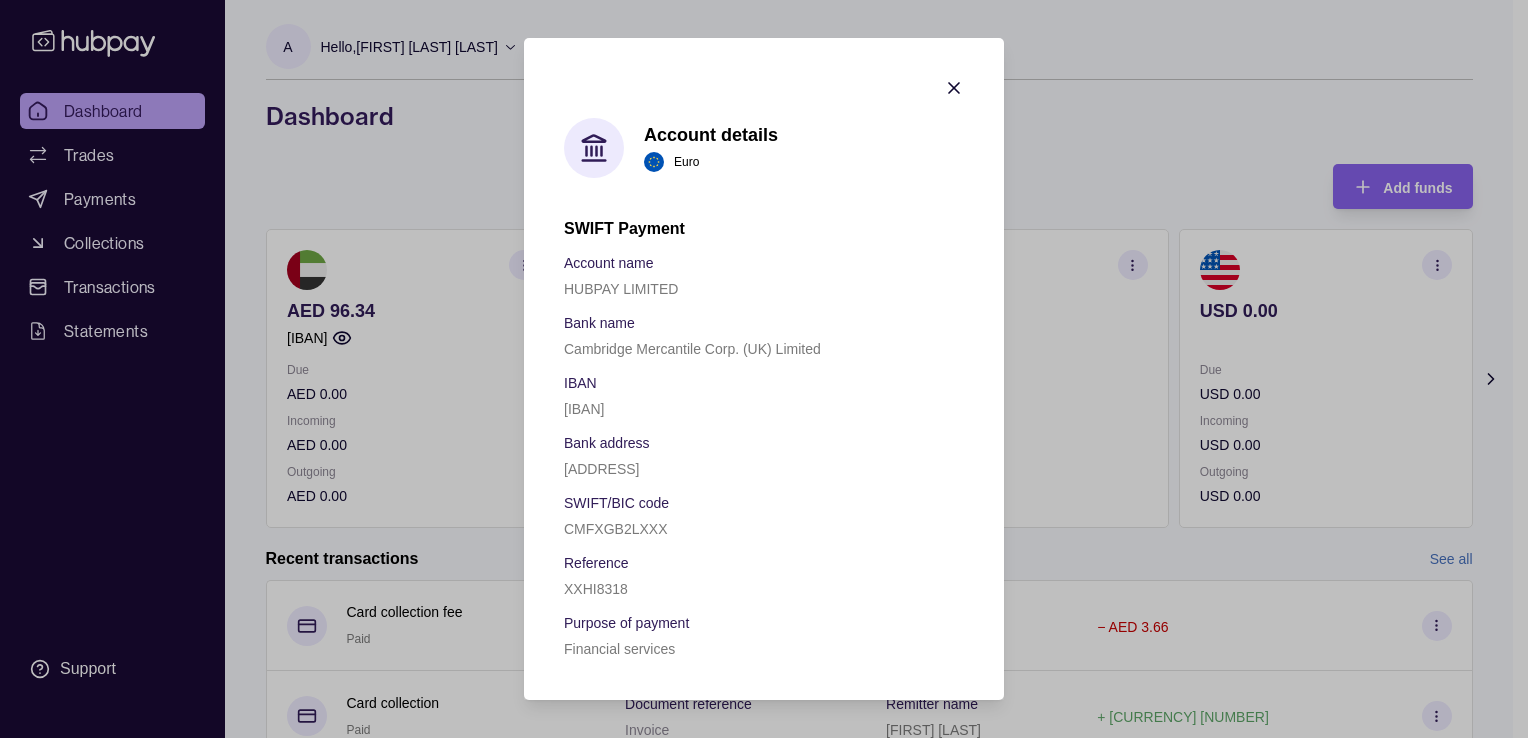 click 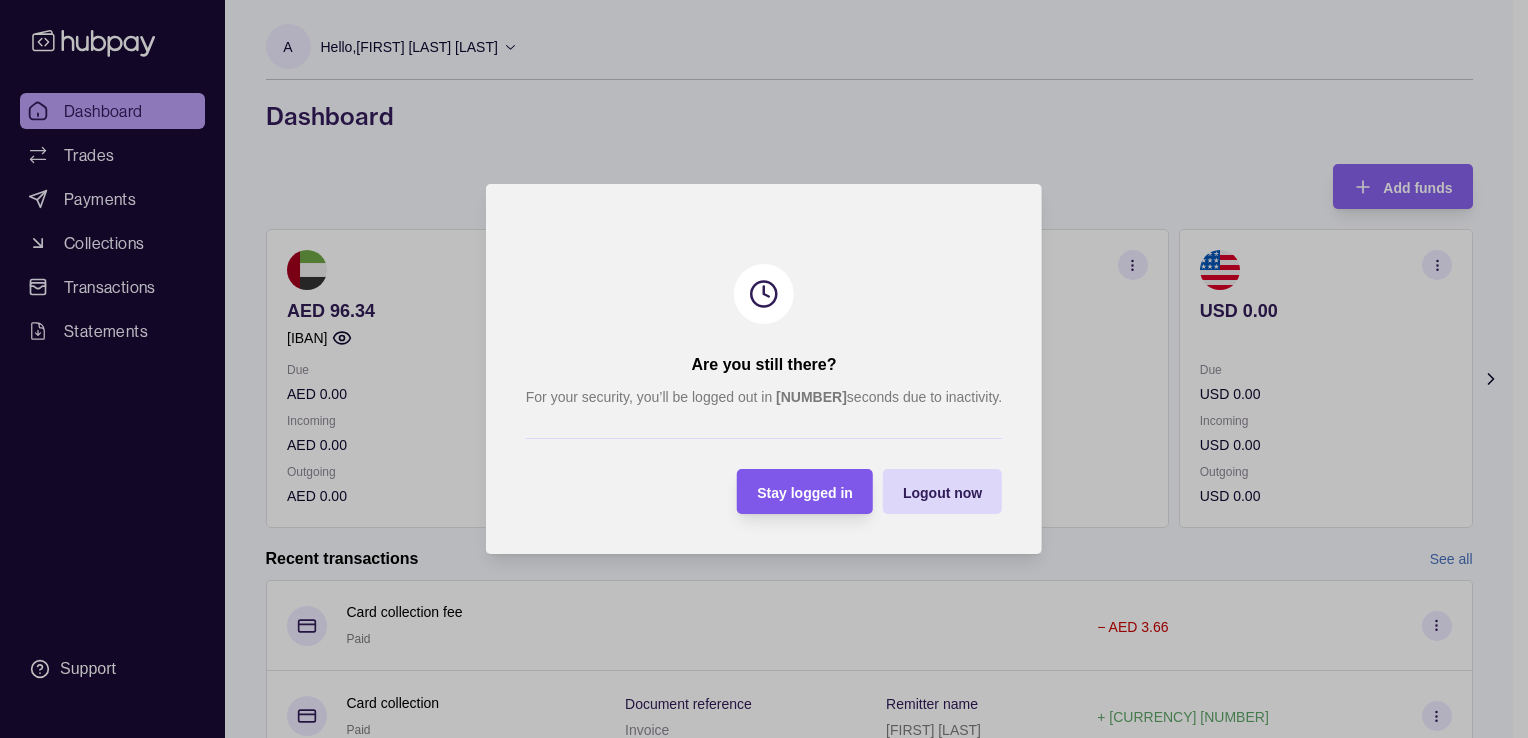 click on "Stay logged in" at bounding box center (805, 493) 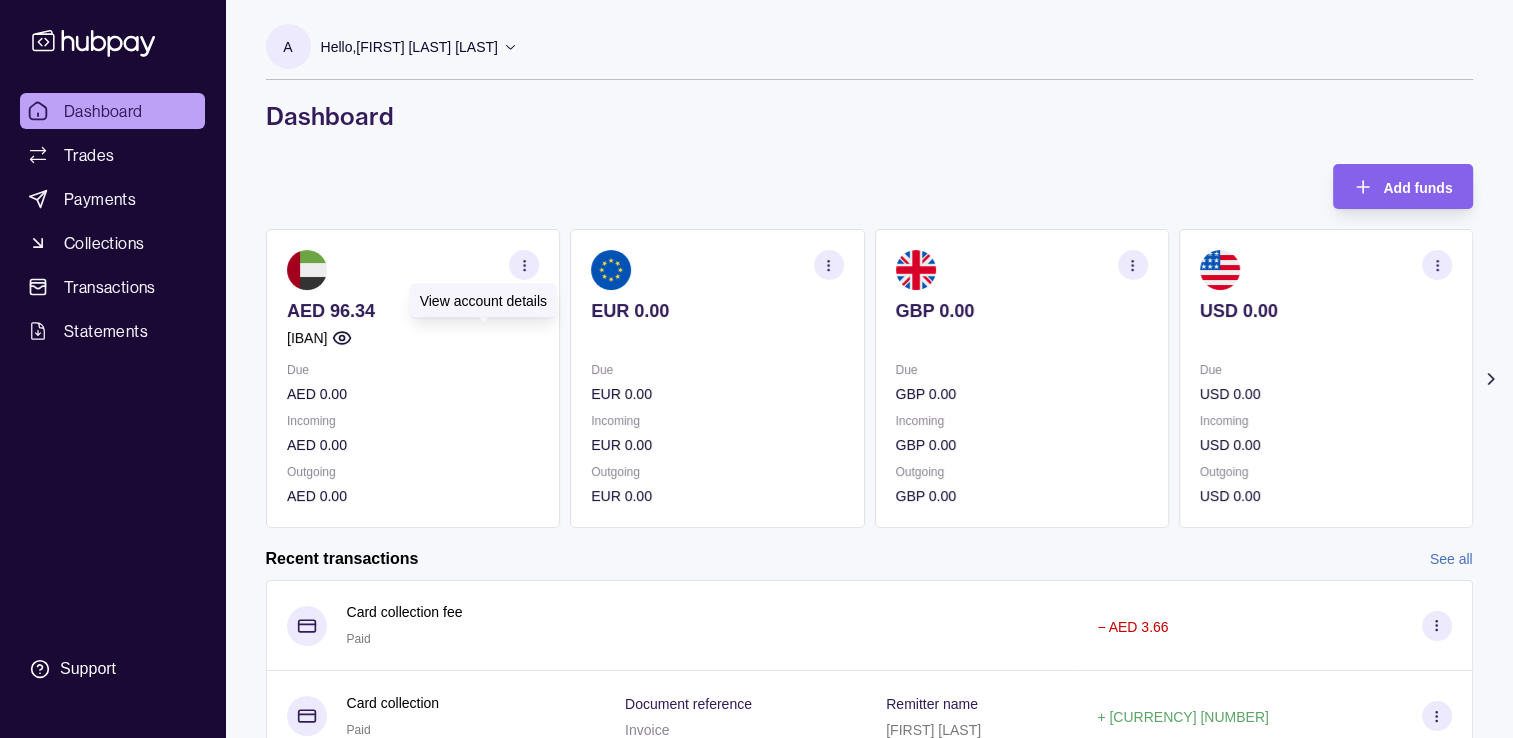 click 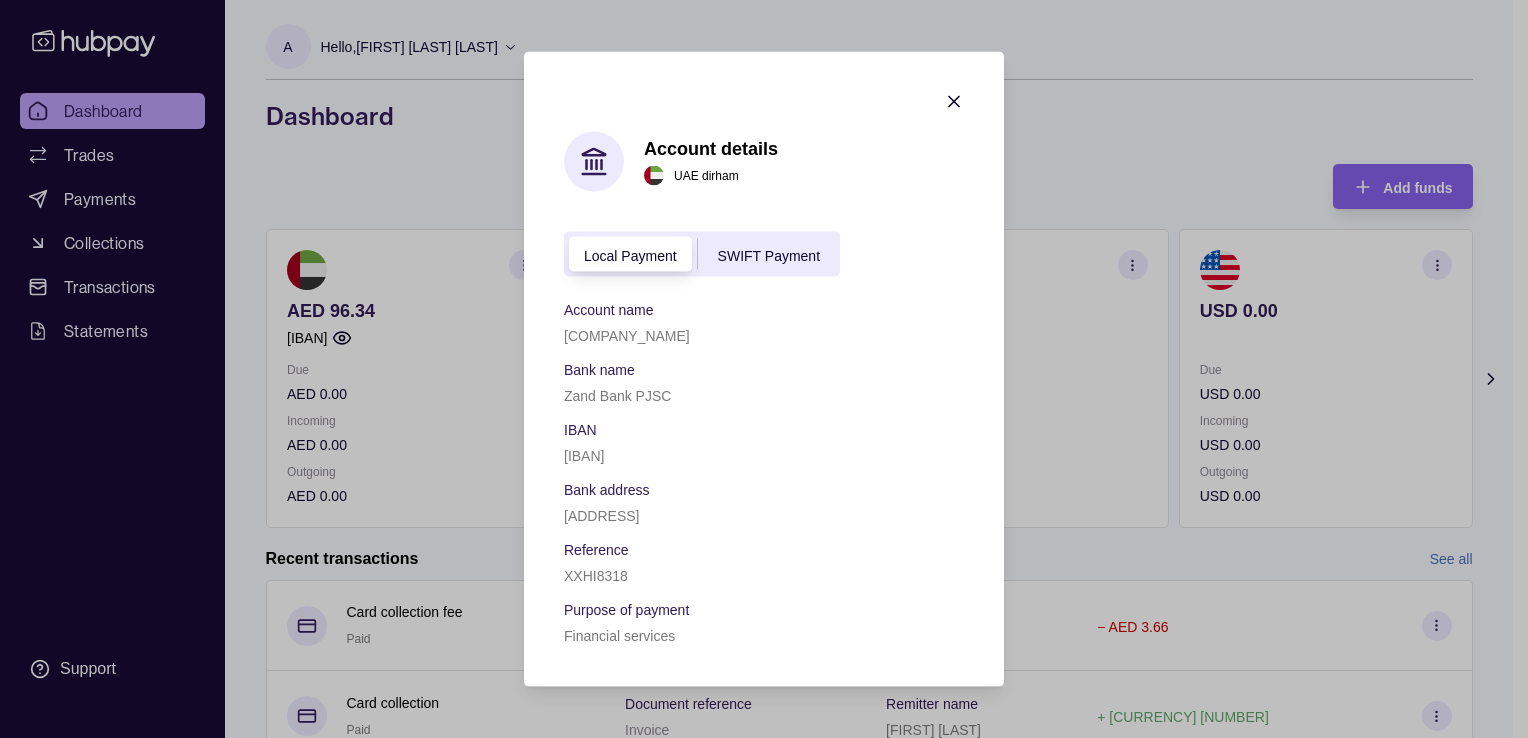 click 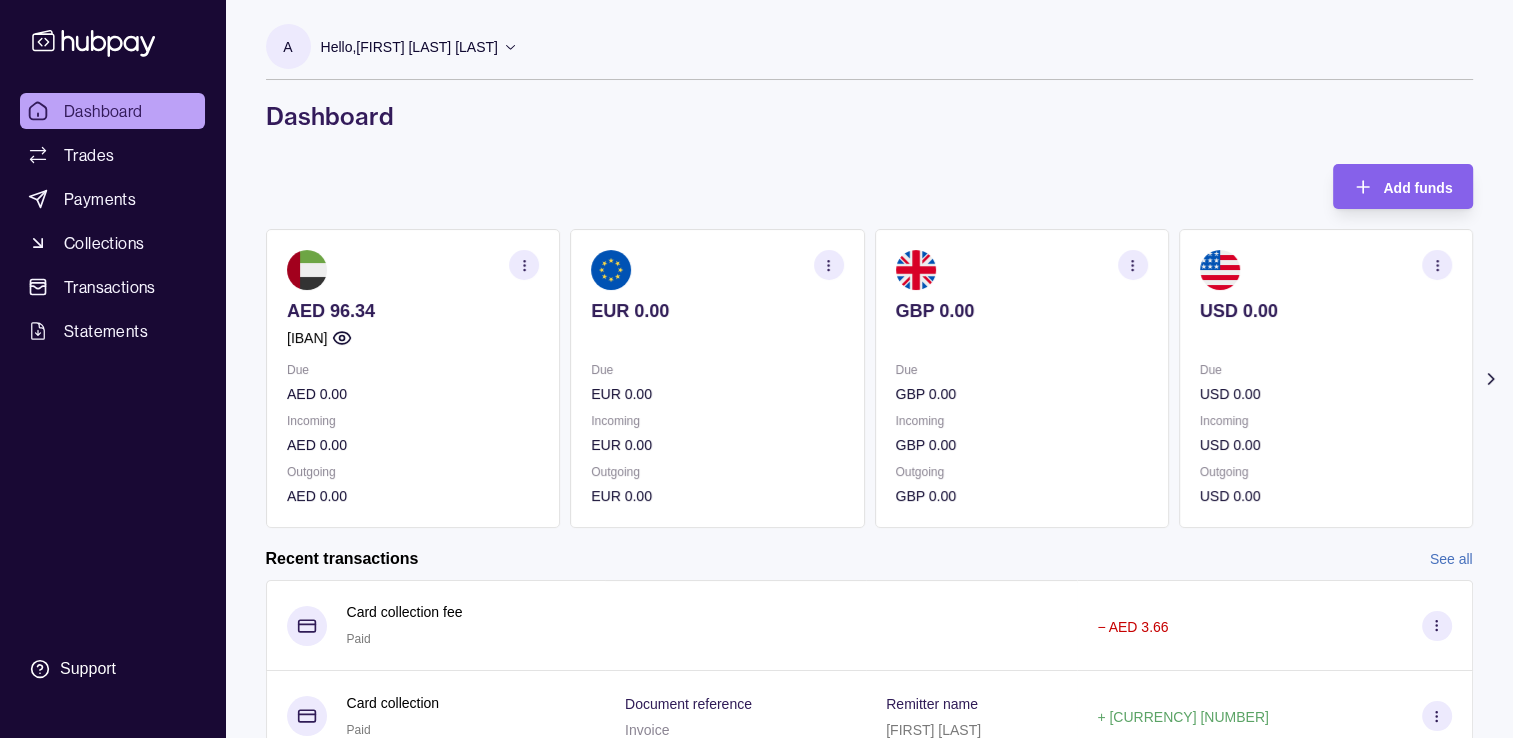 click 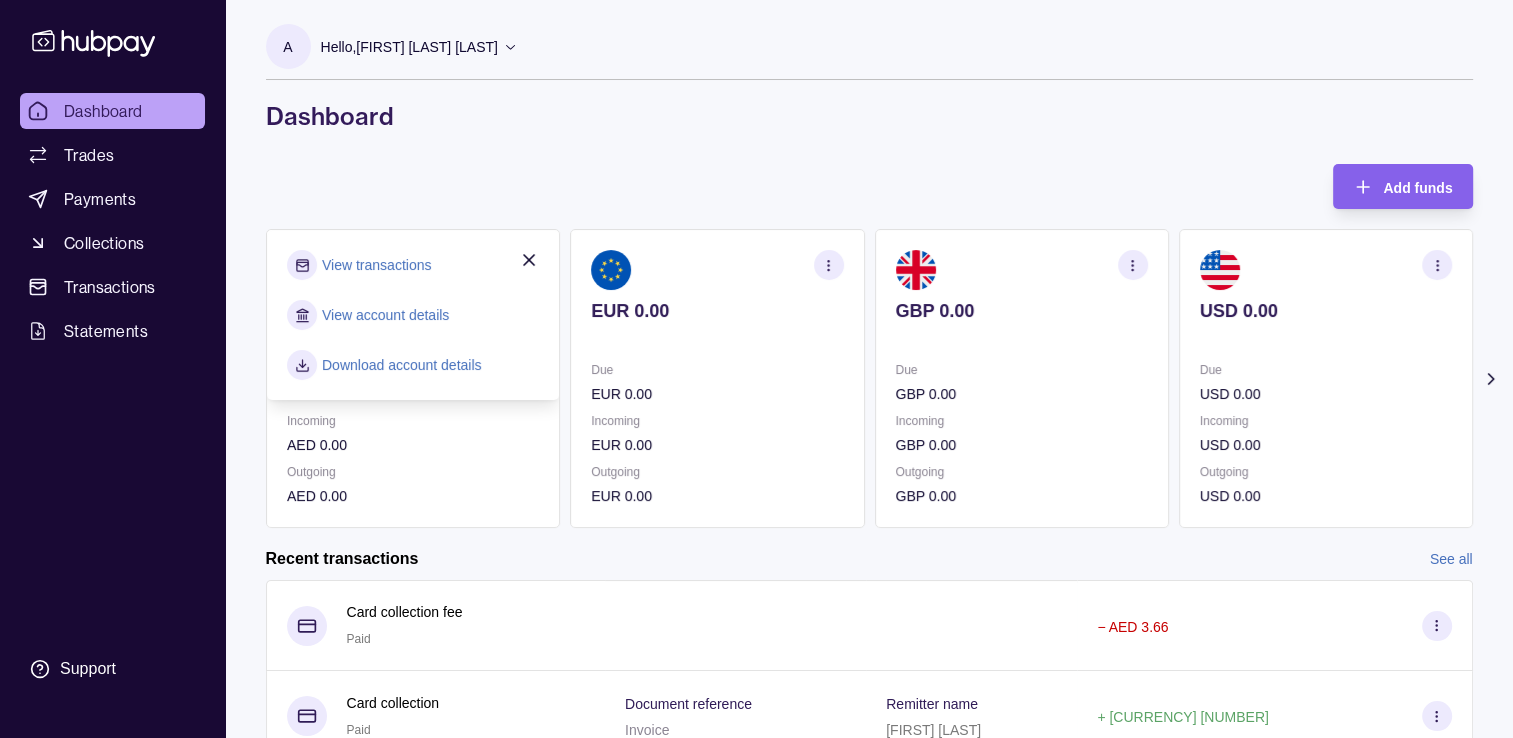click on "View account details" at bounding box center [385, 315] 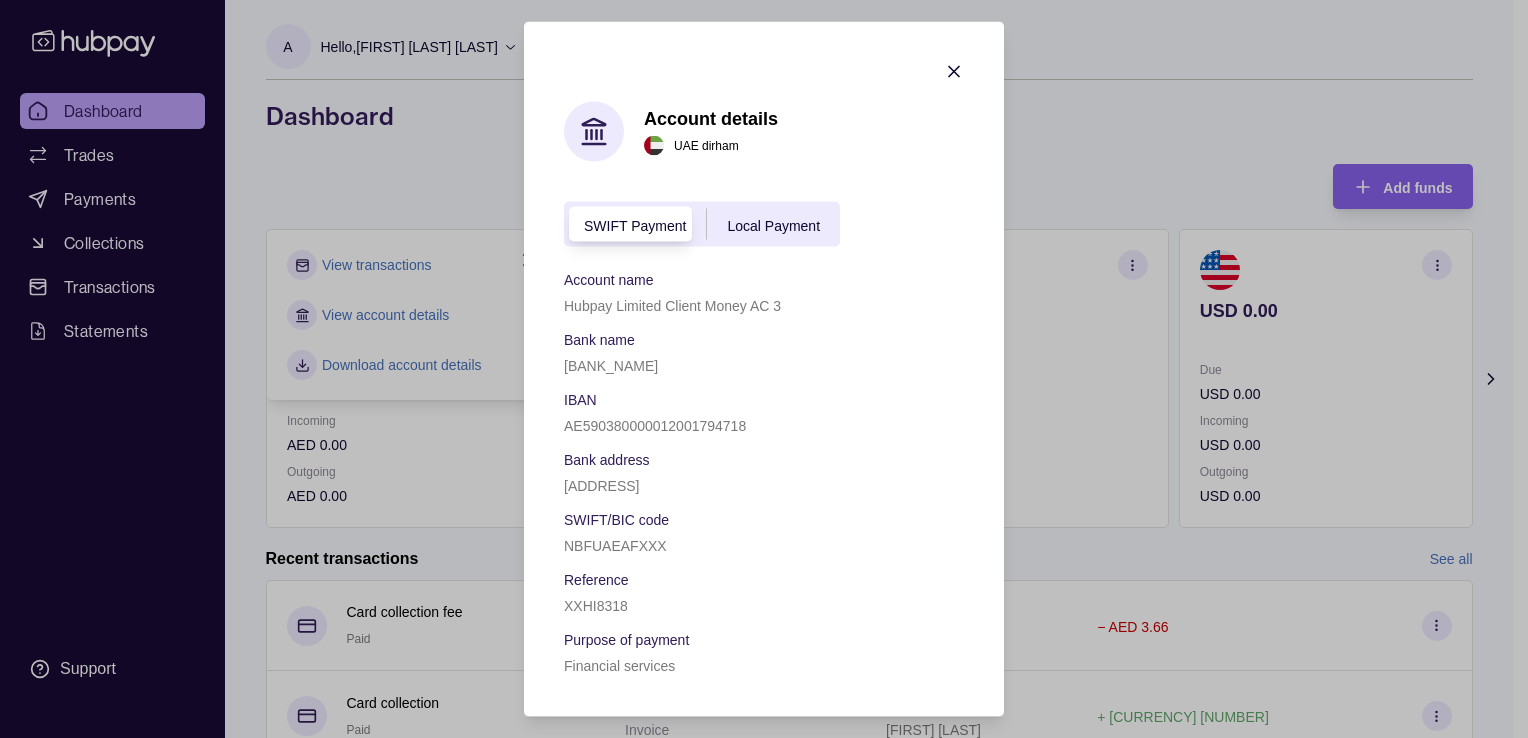 click on "AE590380000012001794718" at bounding box center (655, 426) 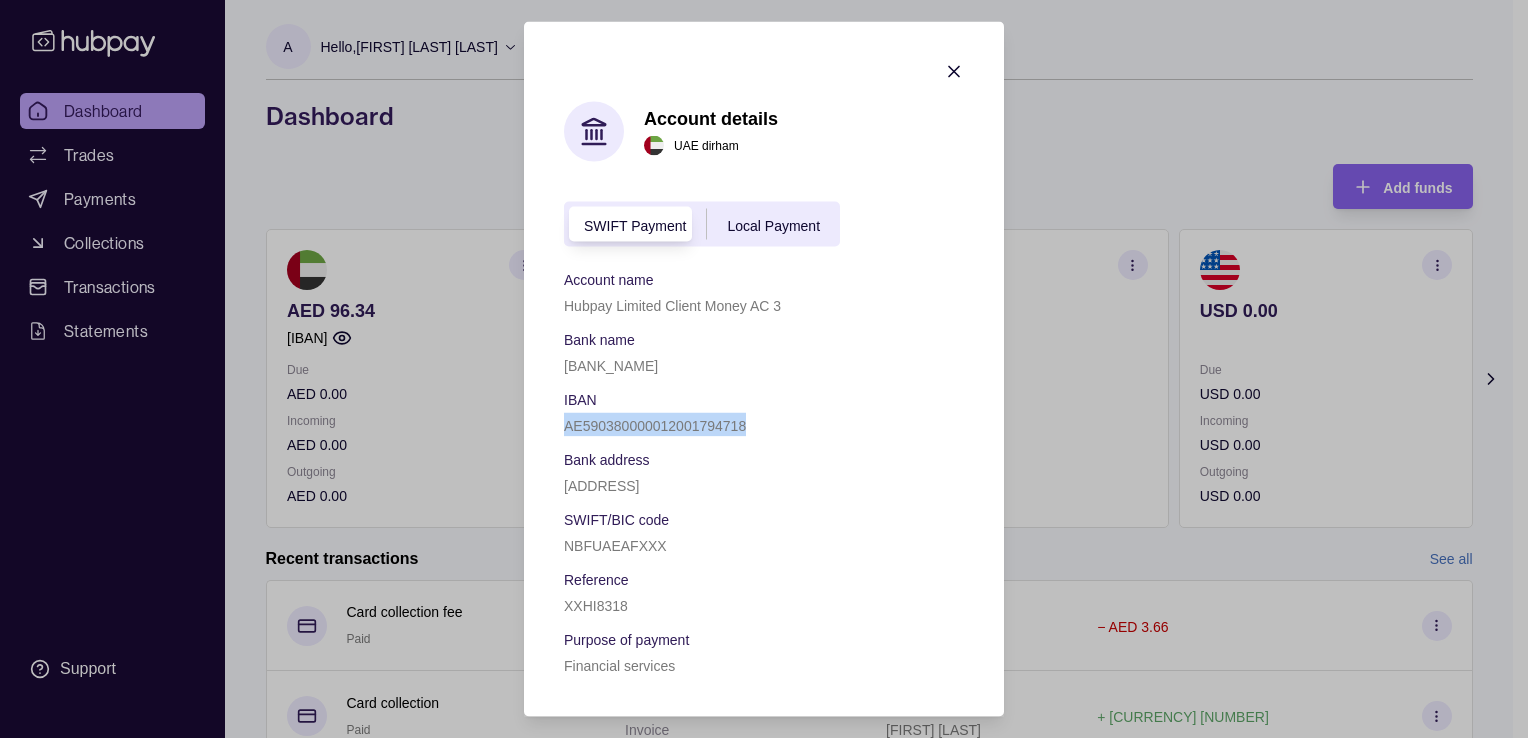 click on "AE590380000012001794718" at bounding box center (655, 426) 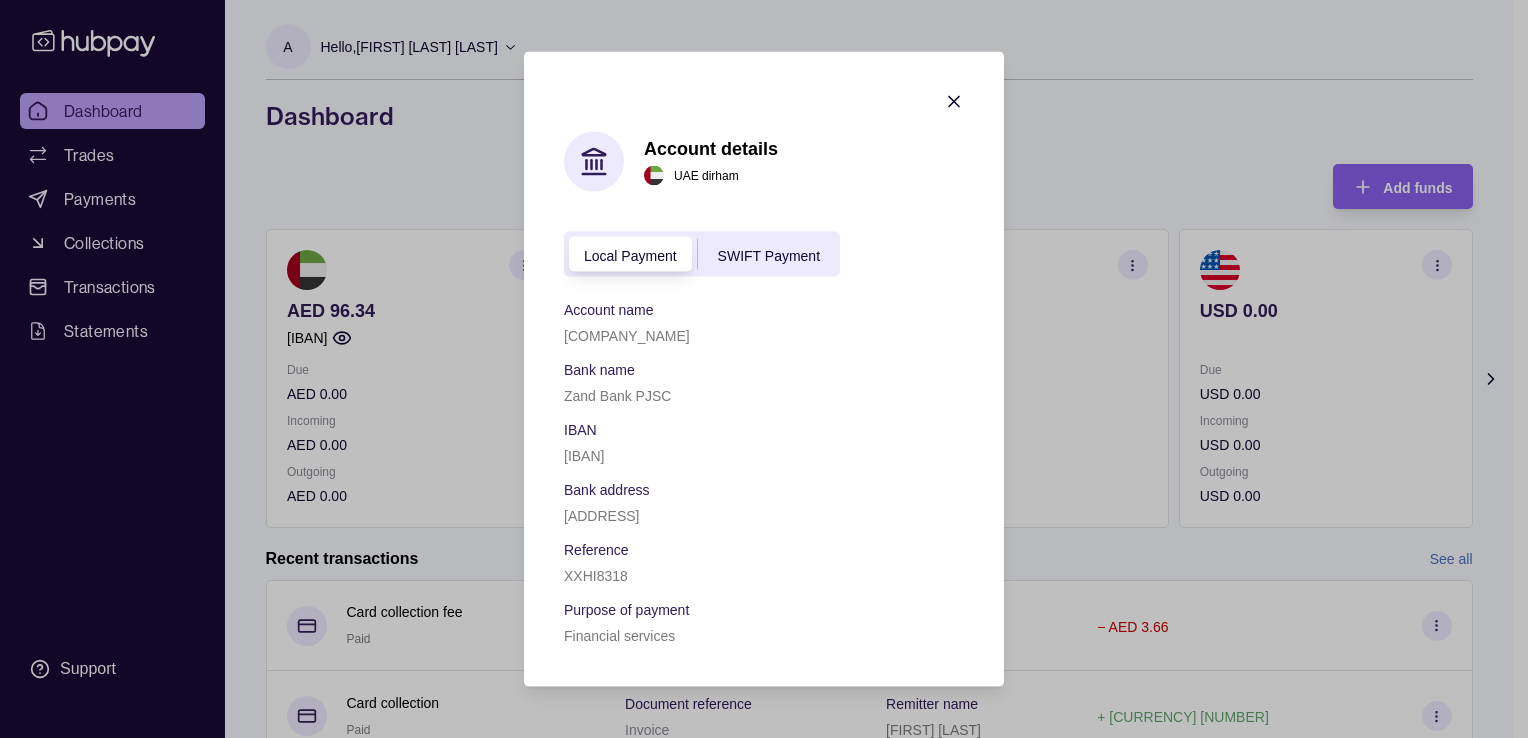 click on "SWIFT Payment" at bounding box center (769, 255) 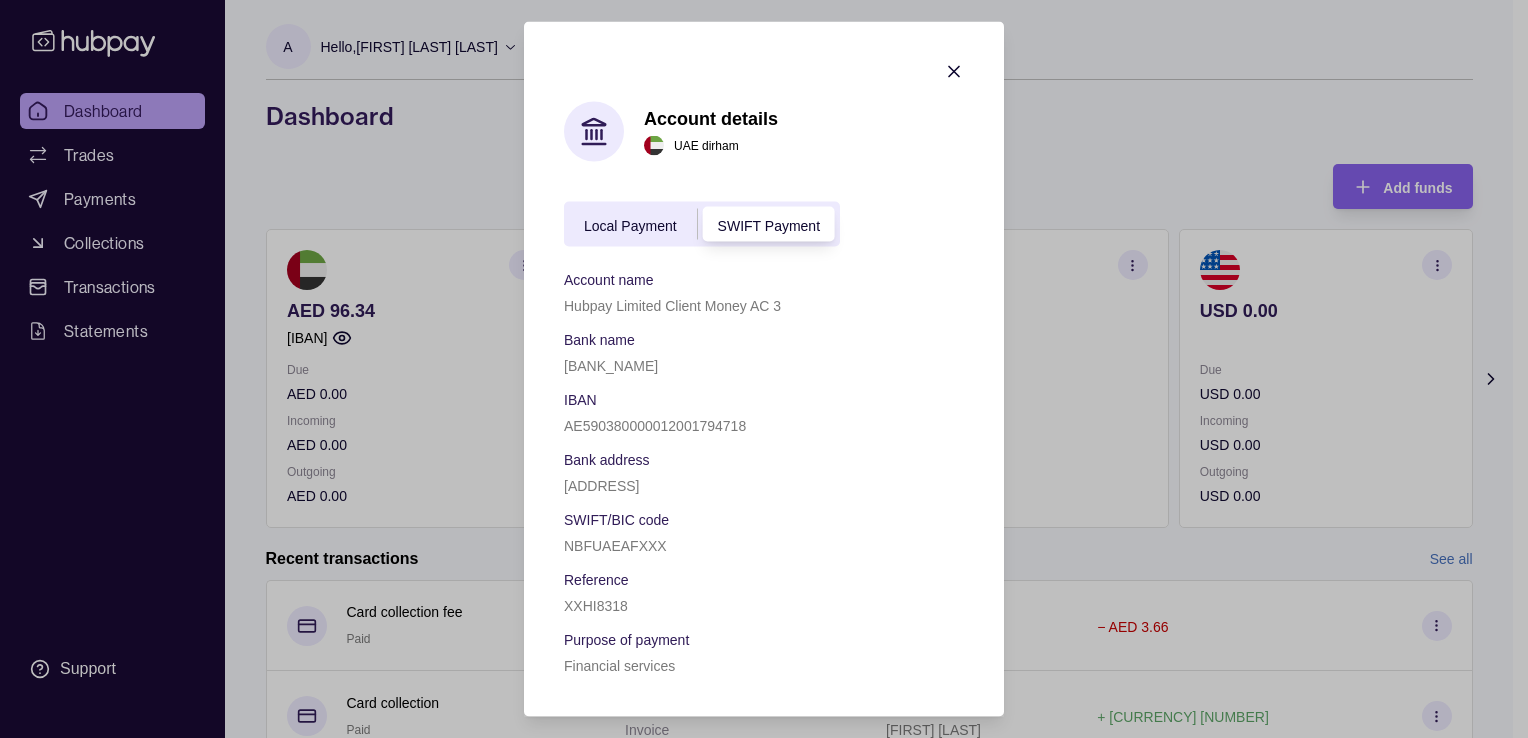 click on "AE590380000012001794718" at bounding box center [655, 426] 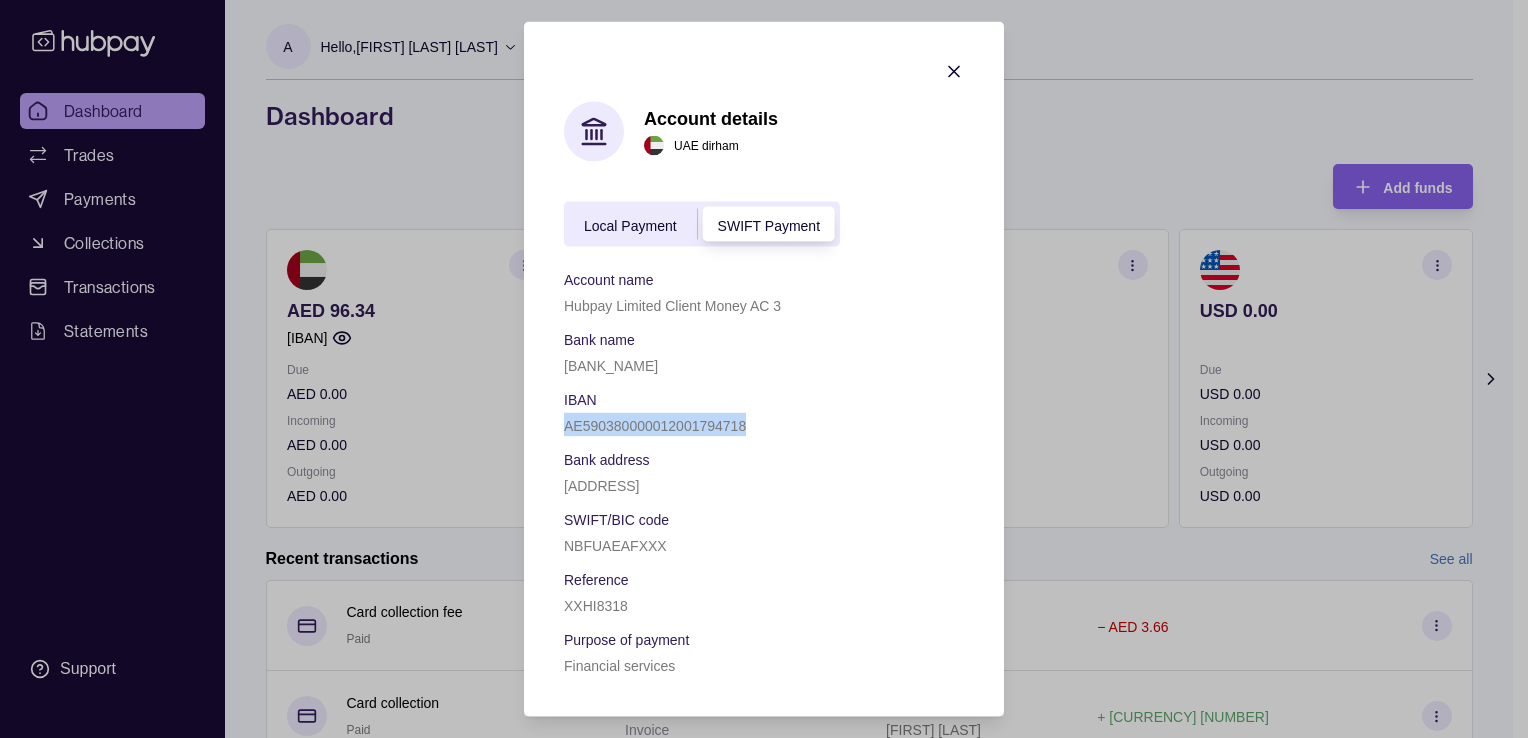 click on "AE590380000012001794718" at bounding box center [655, 426] 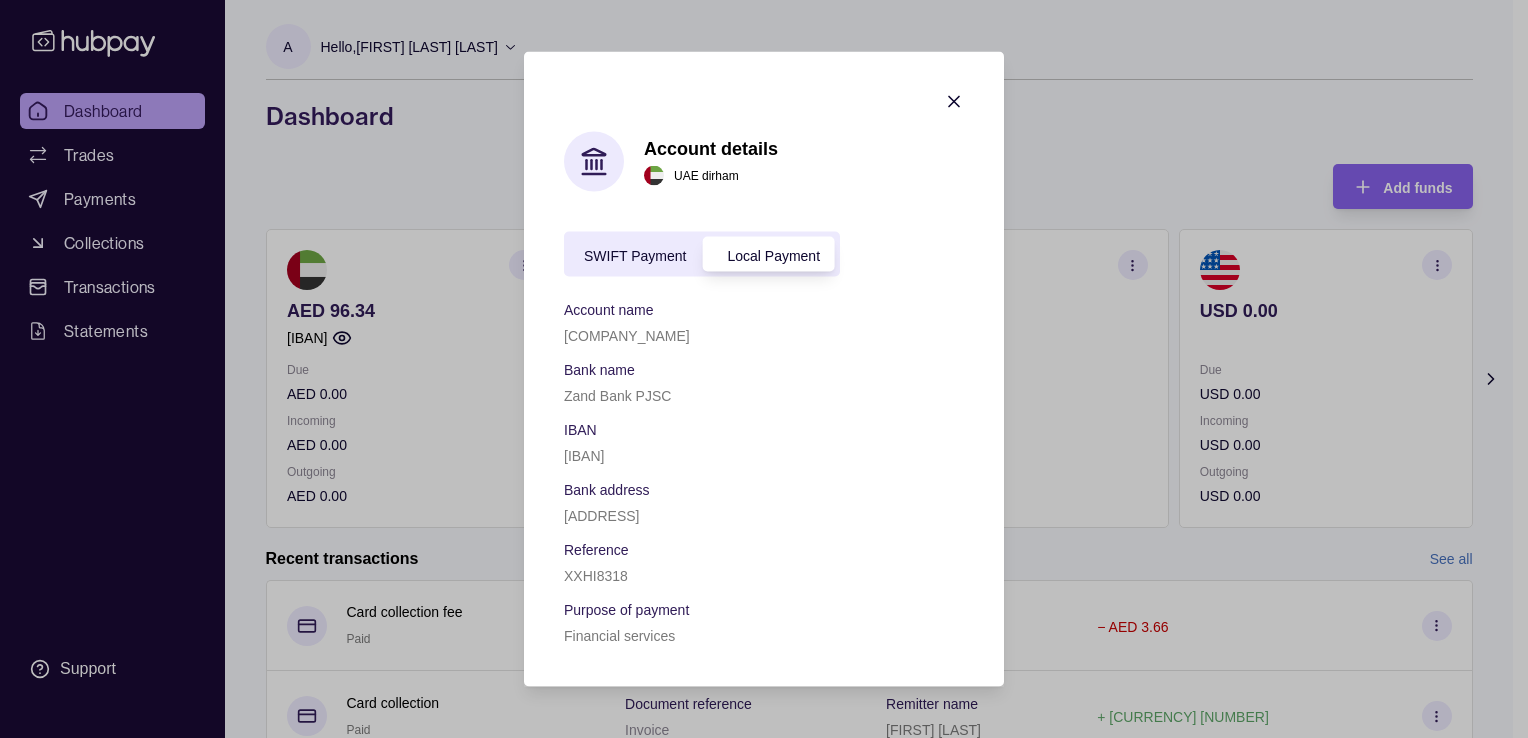 click on "[IBAN]" at bounding box center [584, 456] 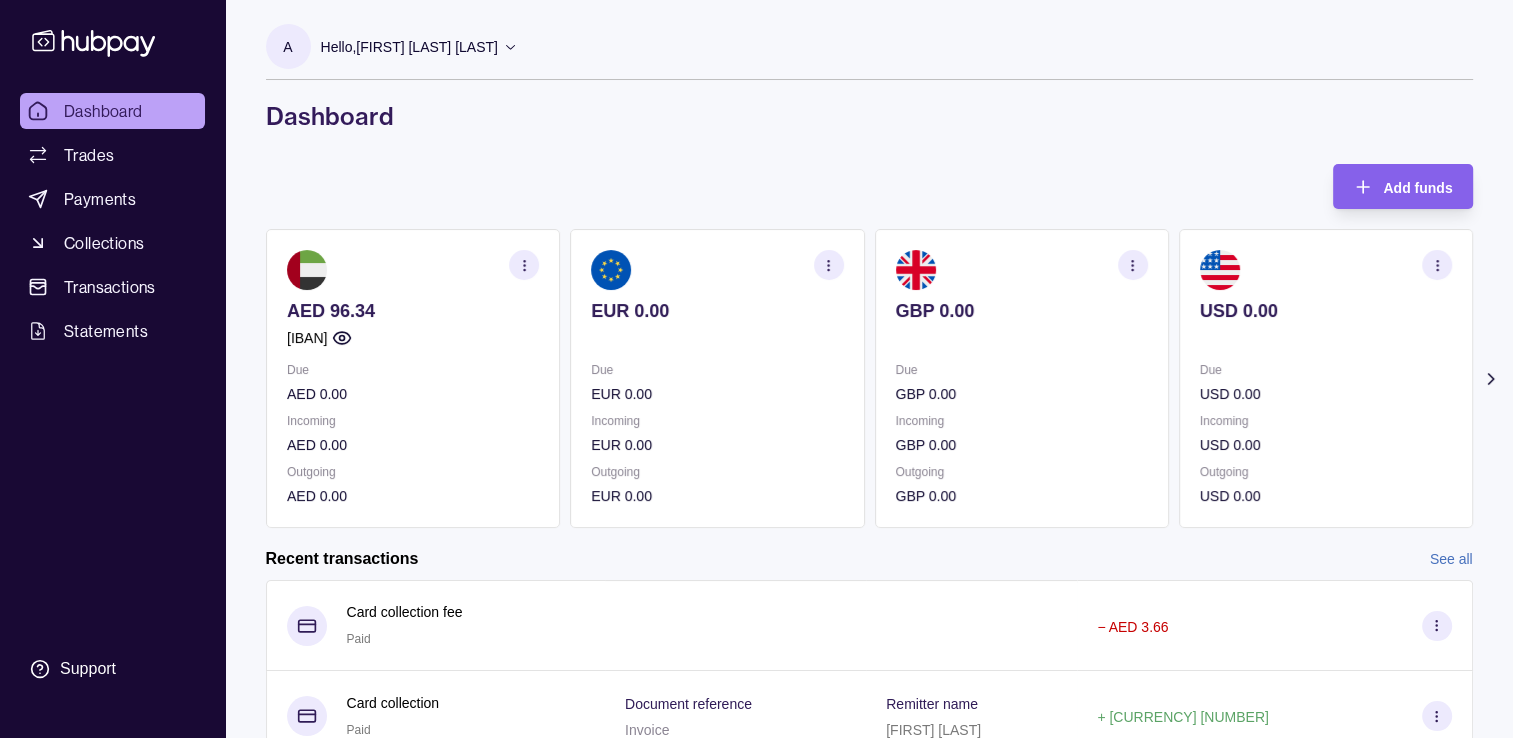 click 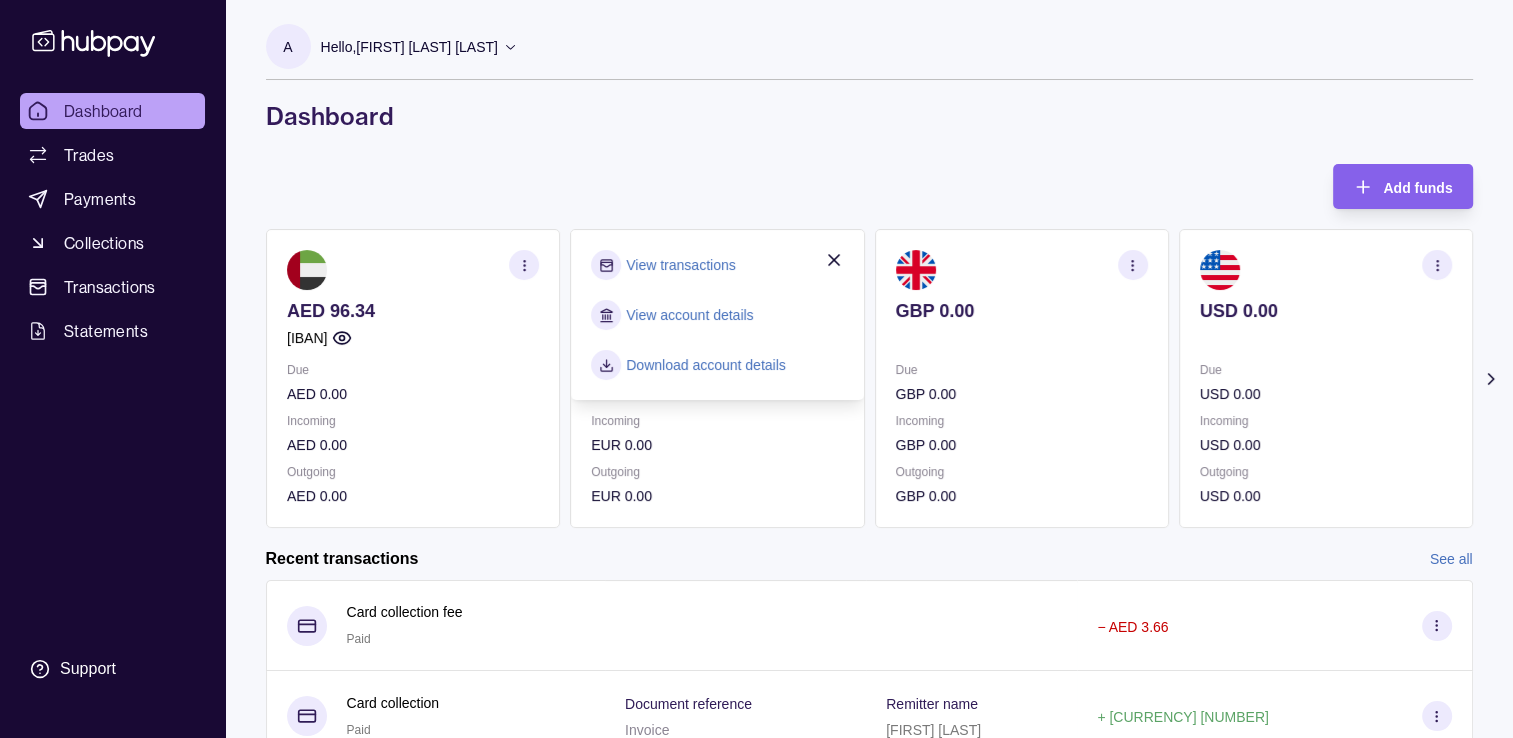 click on "View account details" at bounding box center (689, 315) 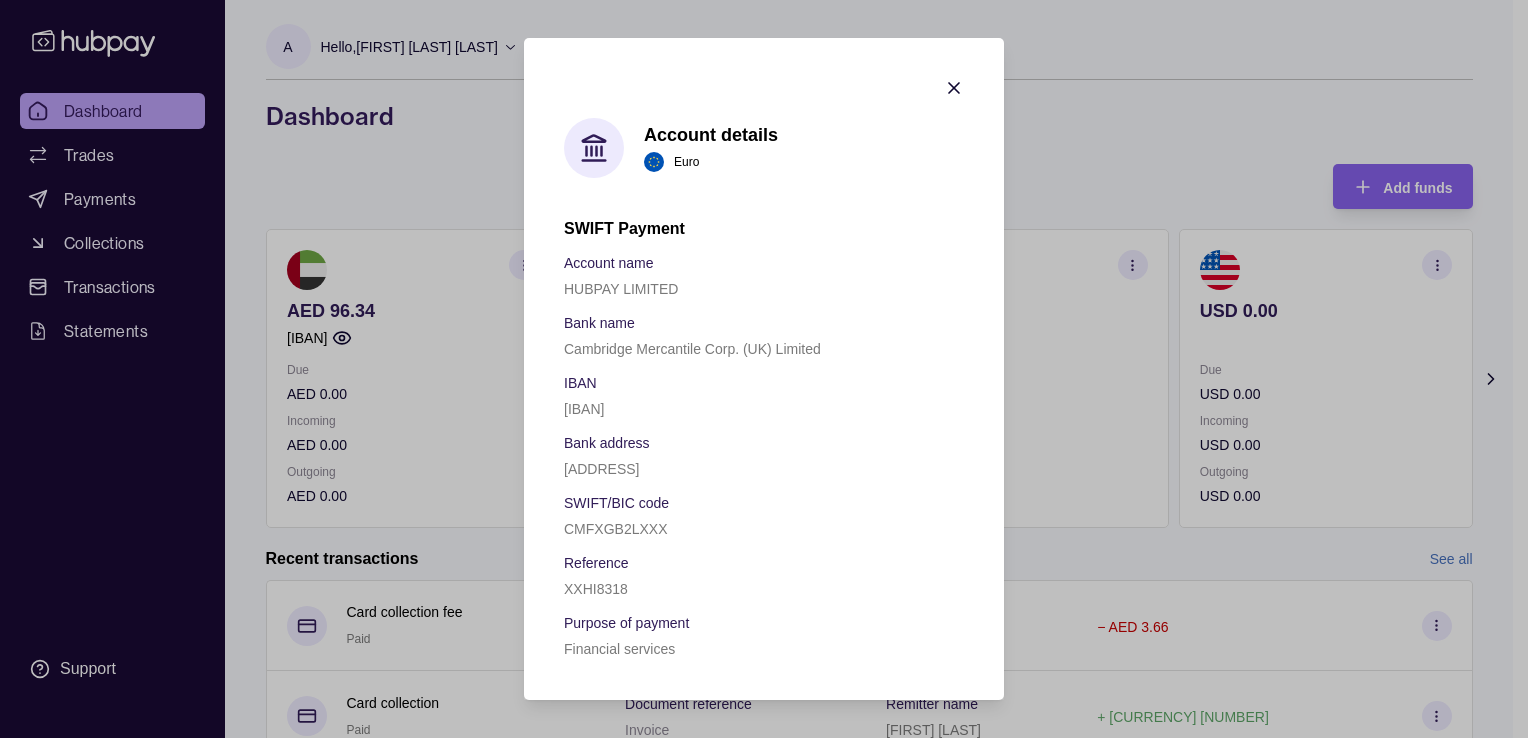 click on "[IBAN]" at bounding box center (584, 409) 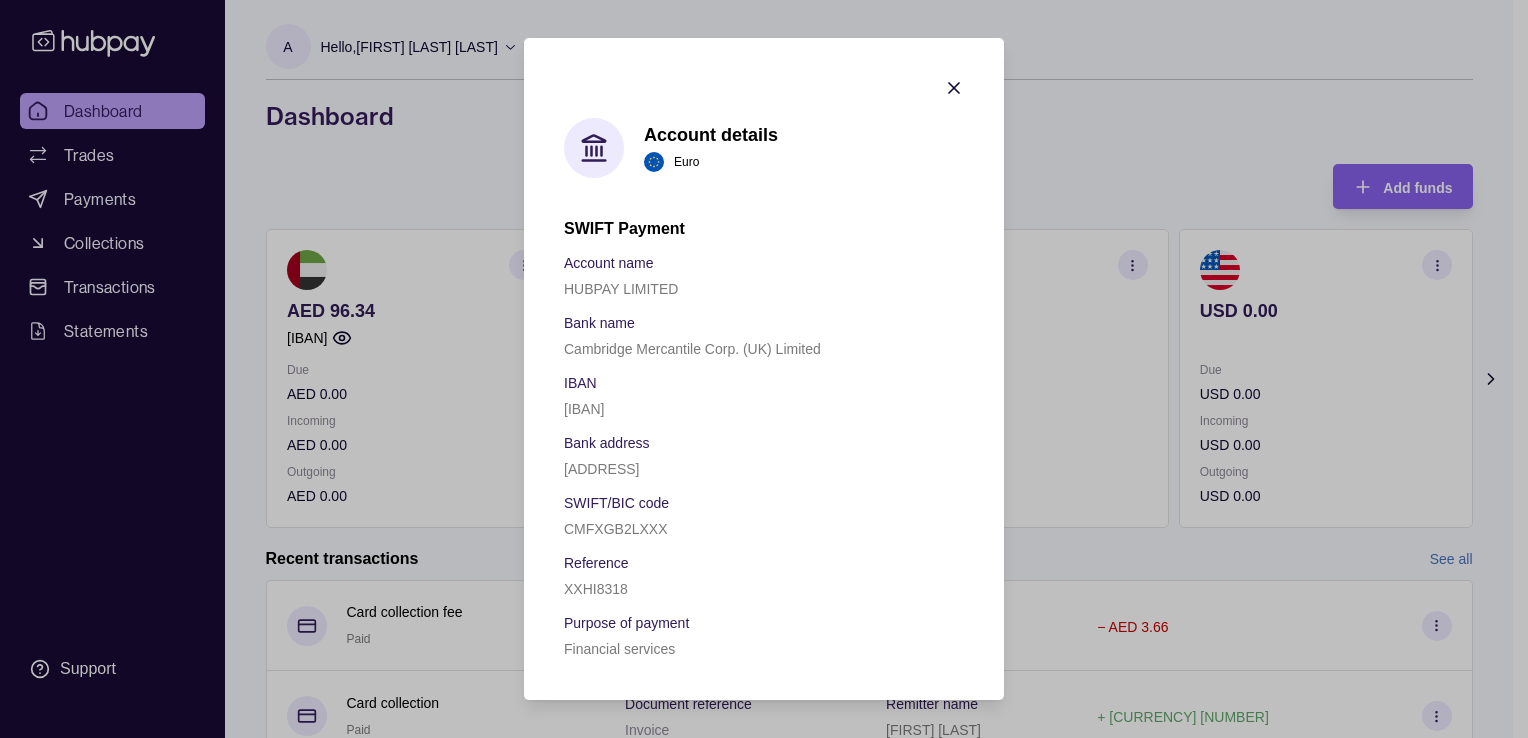 click on "CMFXGB2LXXX" at bounding box center (615, 529) 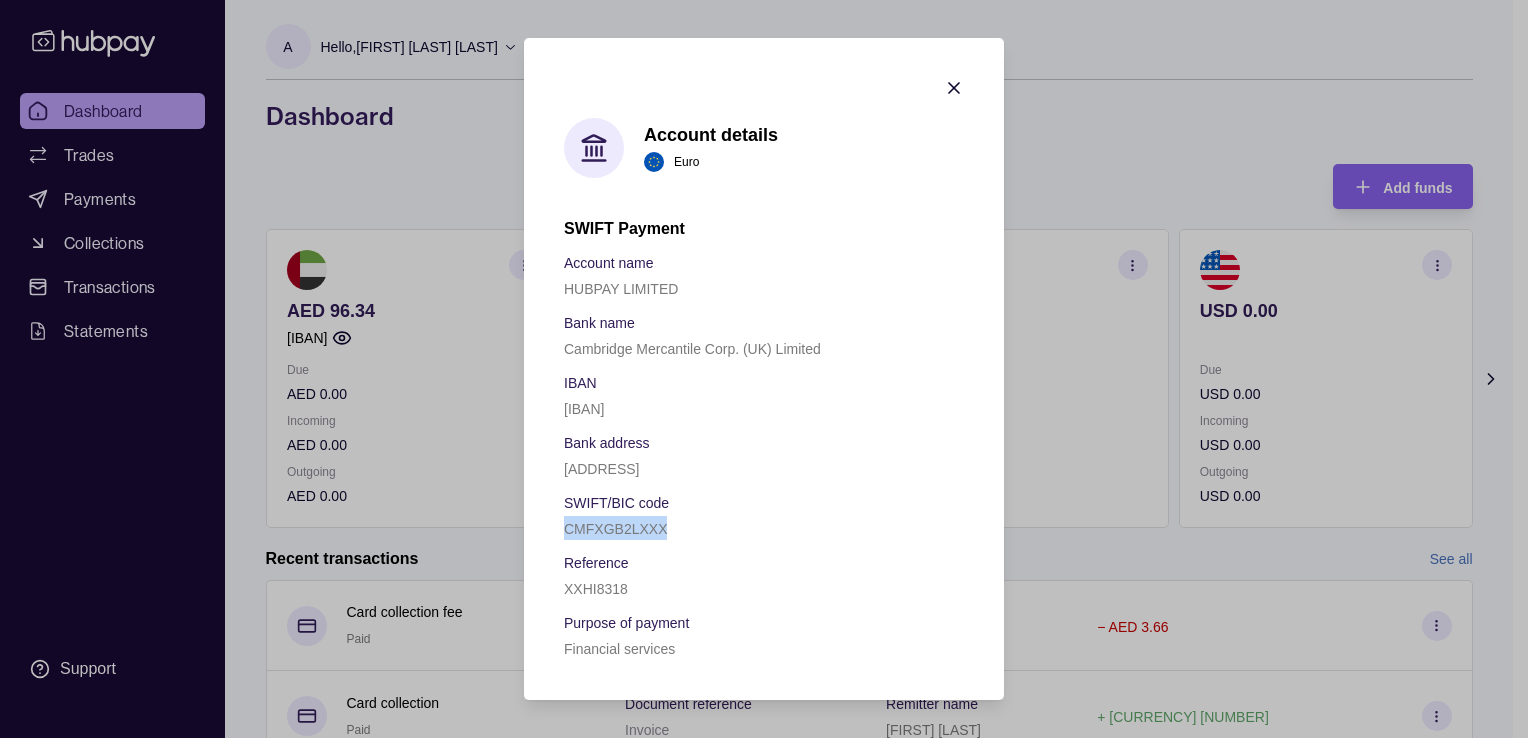 click on "CMFXGB2LXXX" at bounding box center (615, 529) 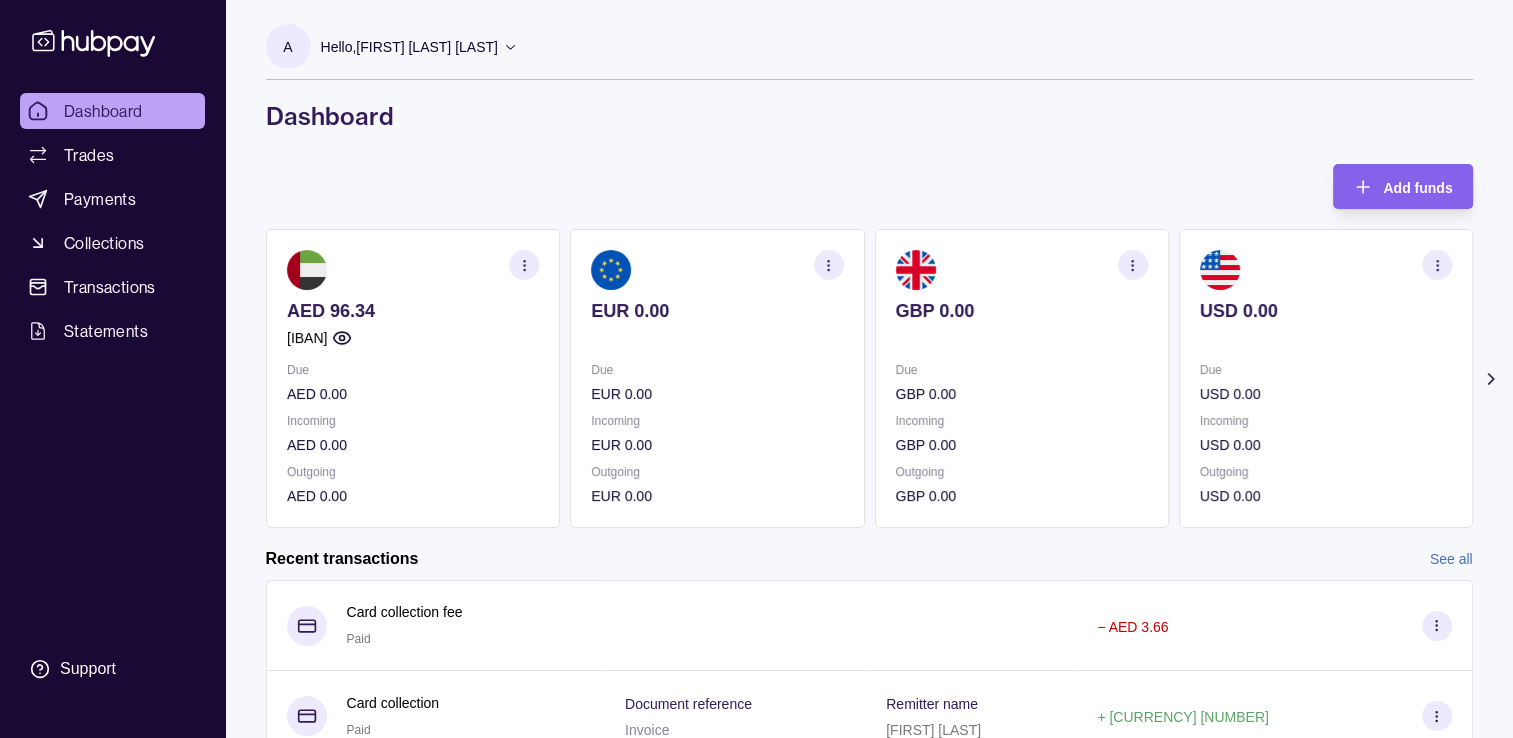 click 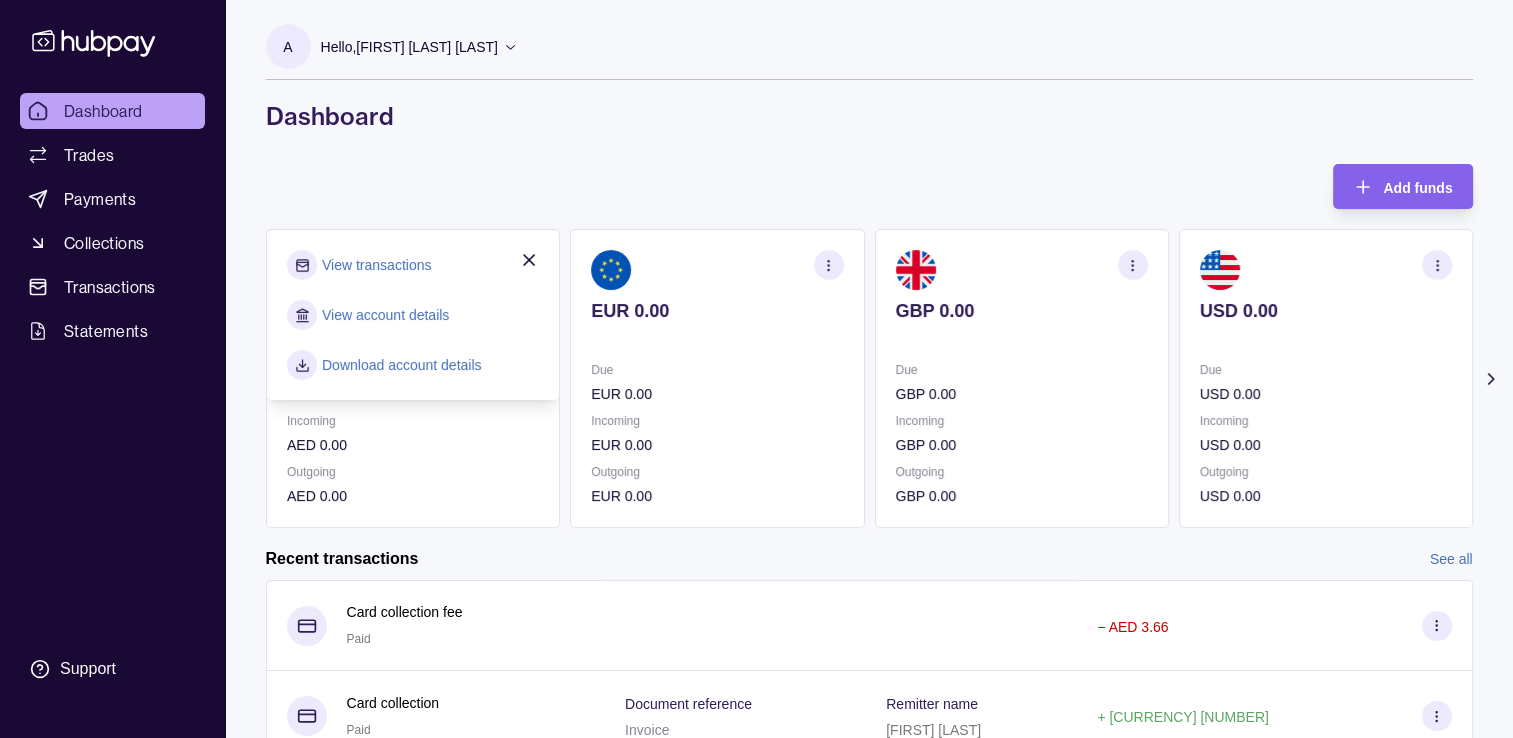 click on "View account details" at bounding box center [385, 315] 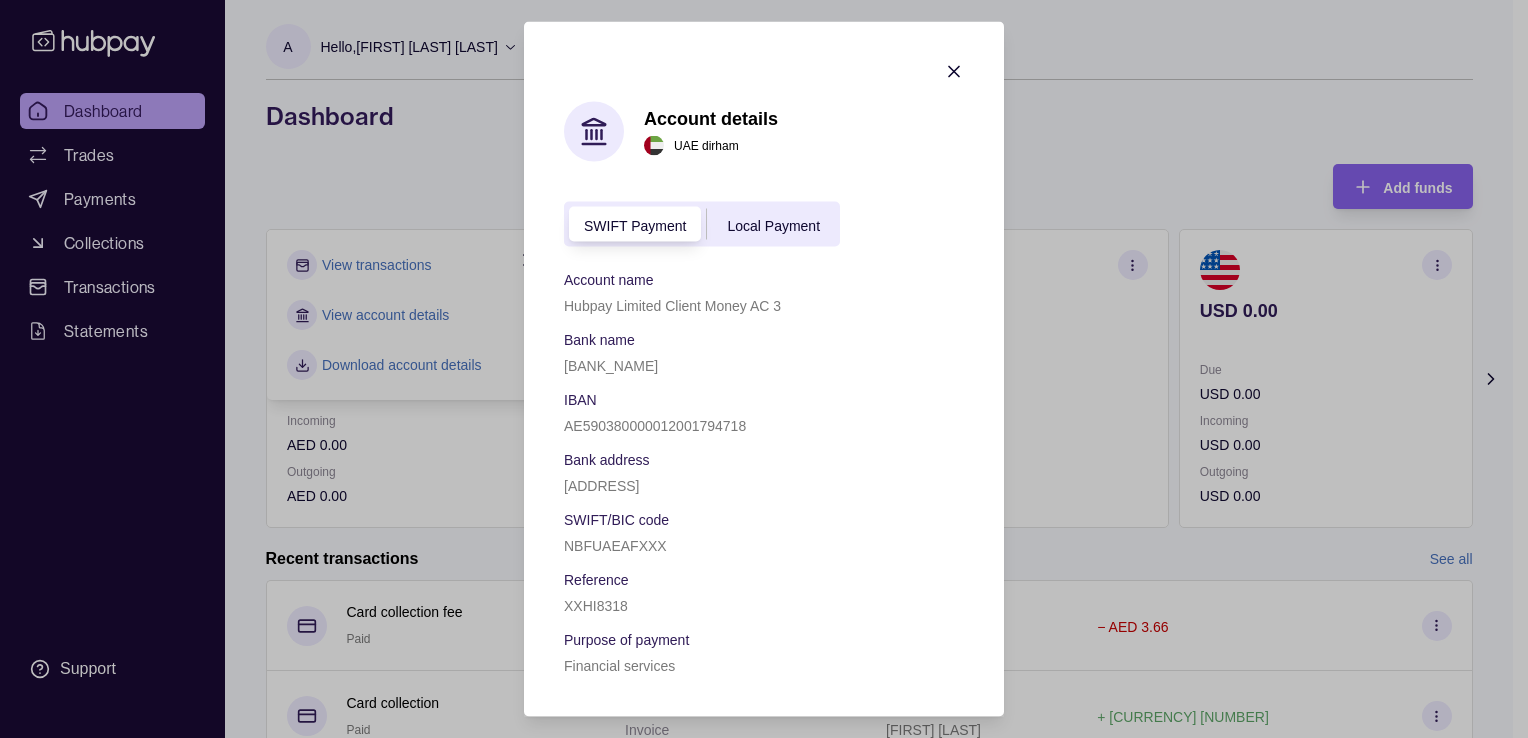 click on "NBFUAEAFXXX" at bounding box center [615, 546] 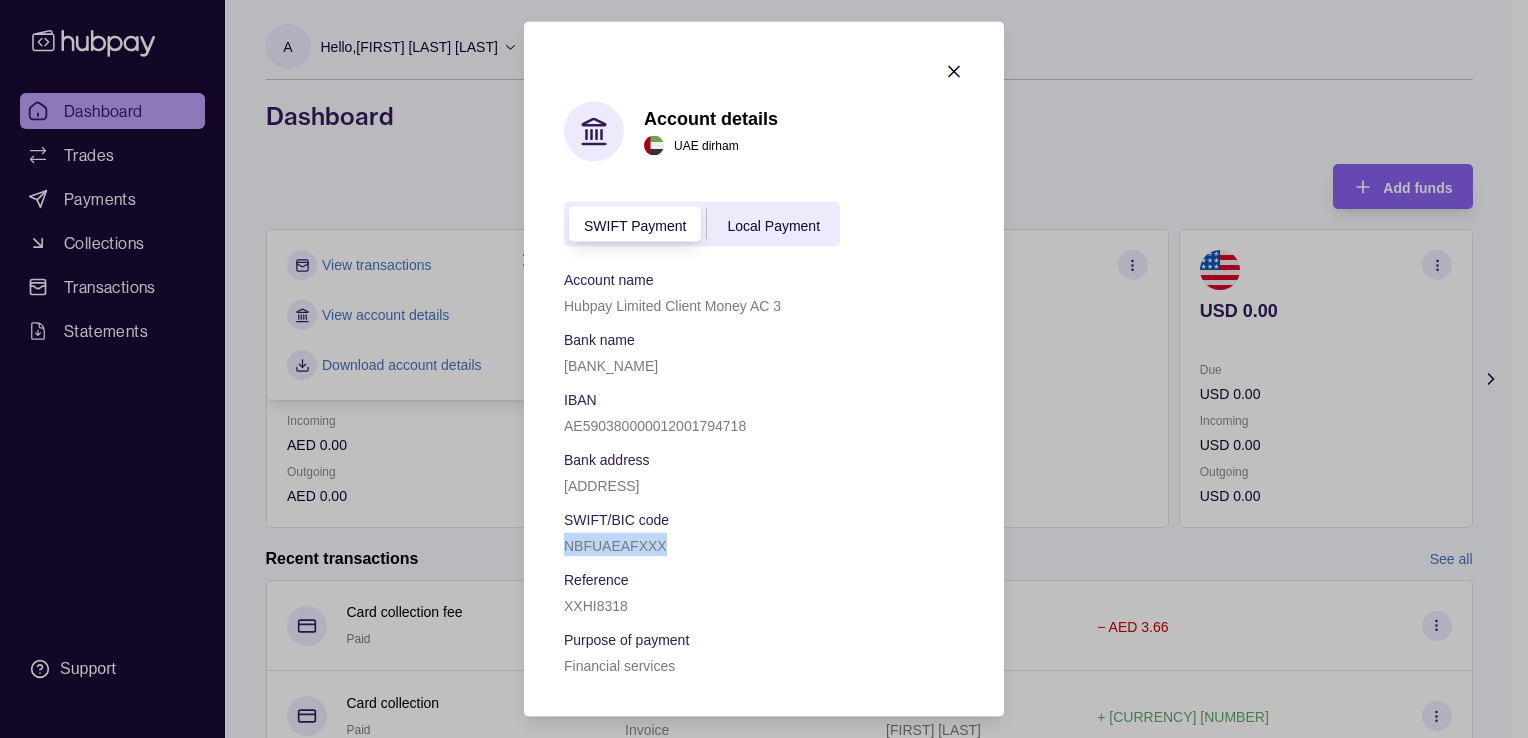 click on "NBFUAEAFXXX" at bounding box center (615, 546) 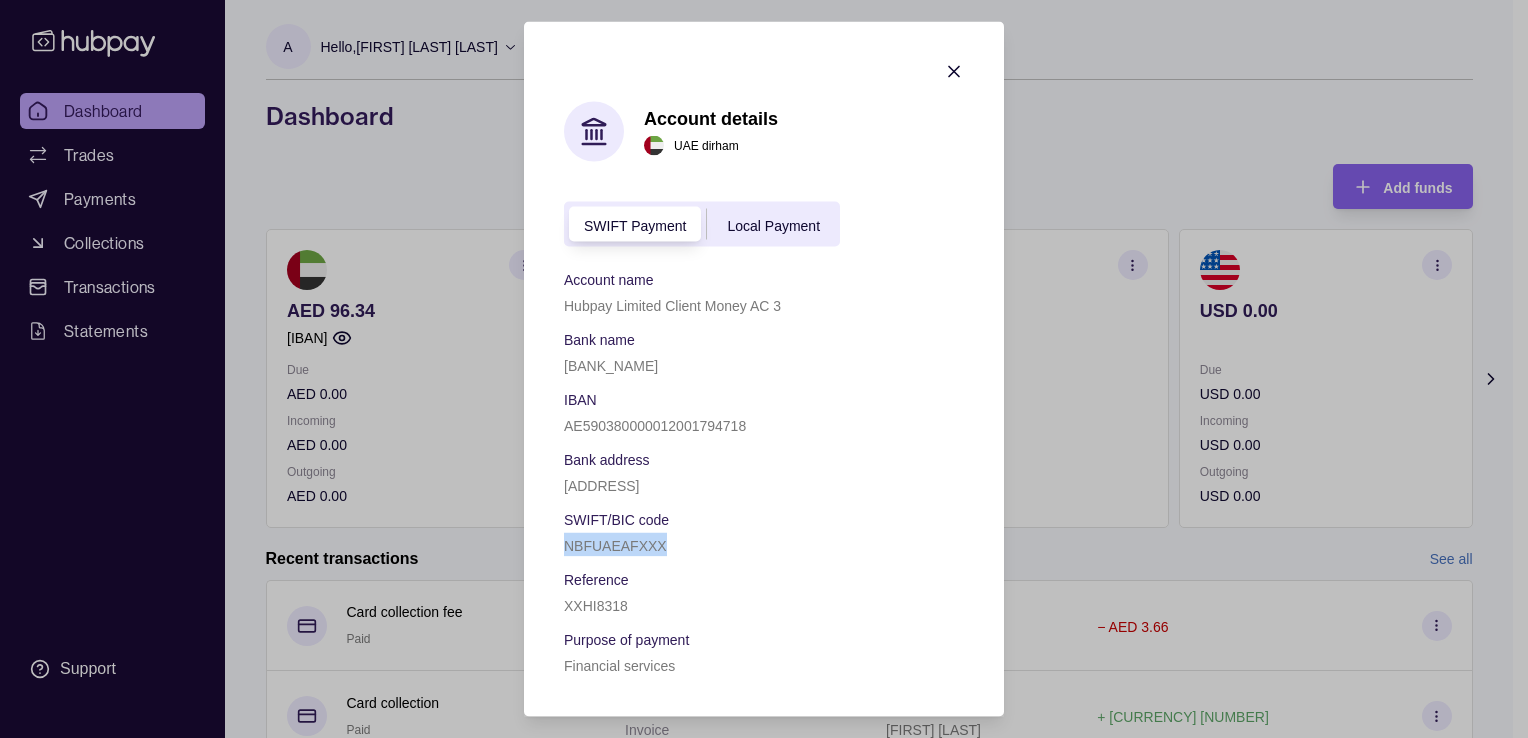 copy on "NBFUAEAFXXX" 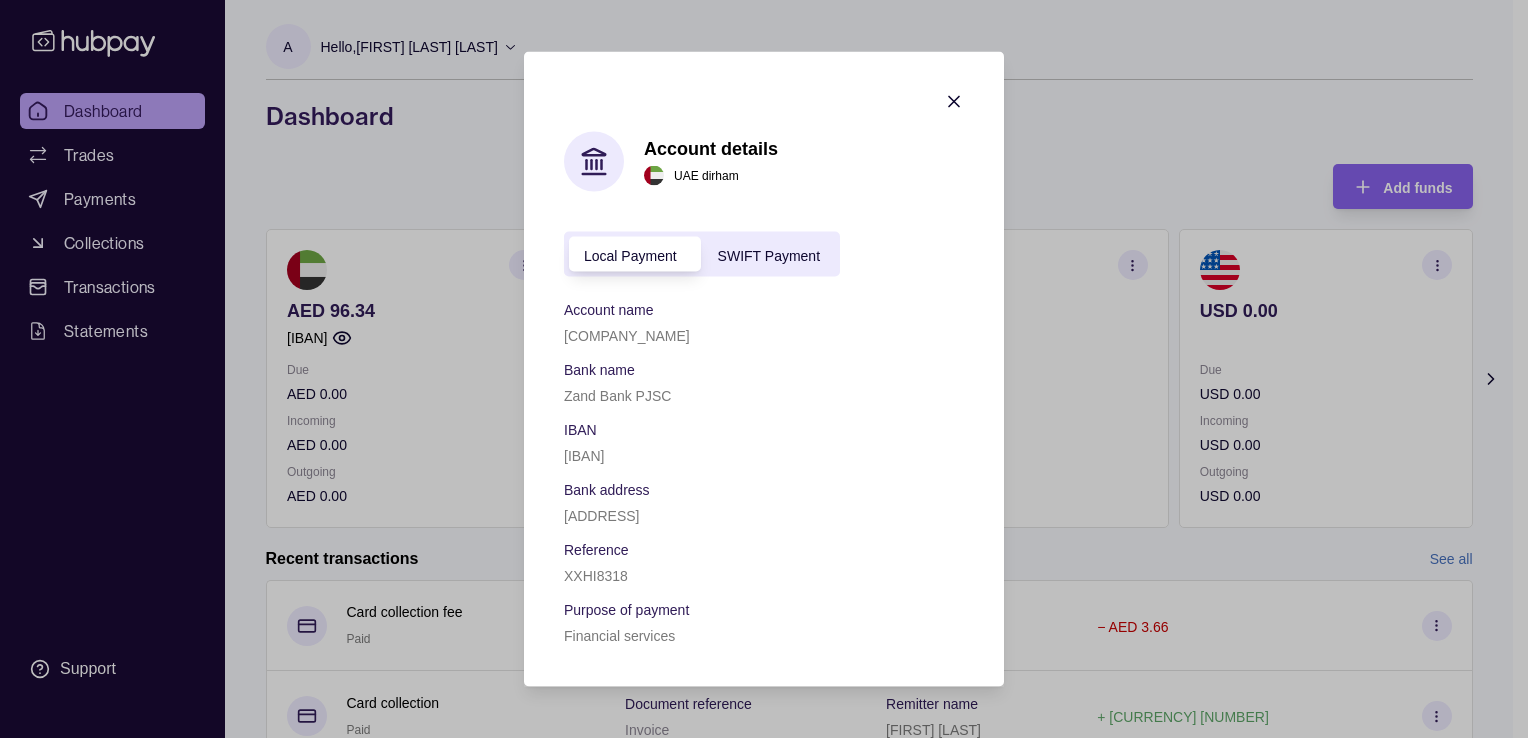 click on "Local Payment SWIFT Payment" at bounding box center [702, 254] 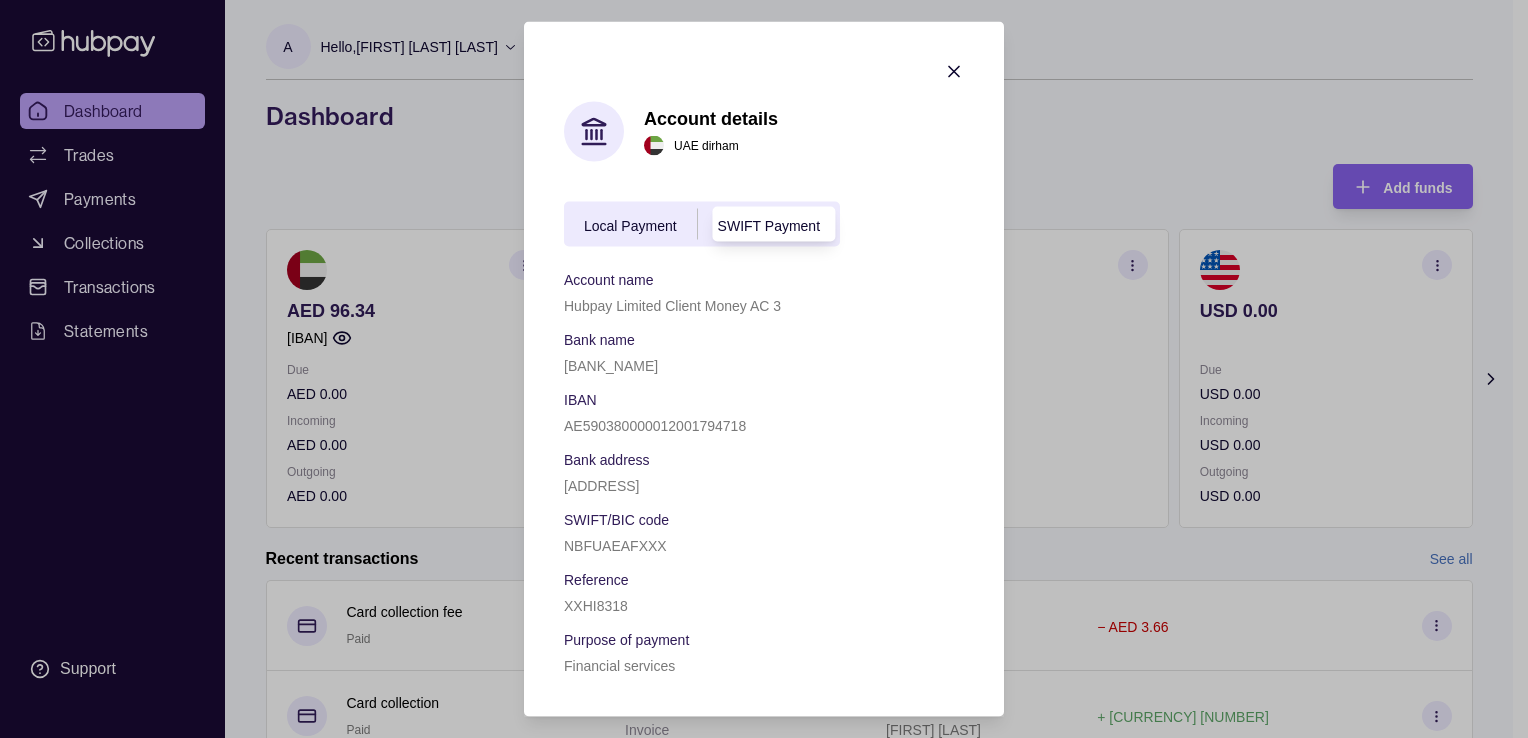 click on "NBFUAEAFXXX" at bounding box center (615, 546) 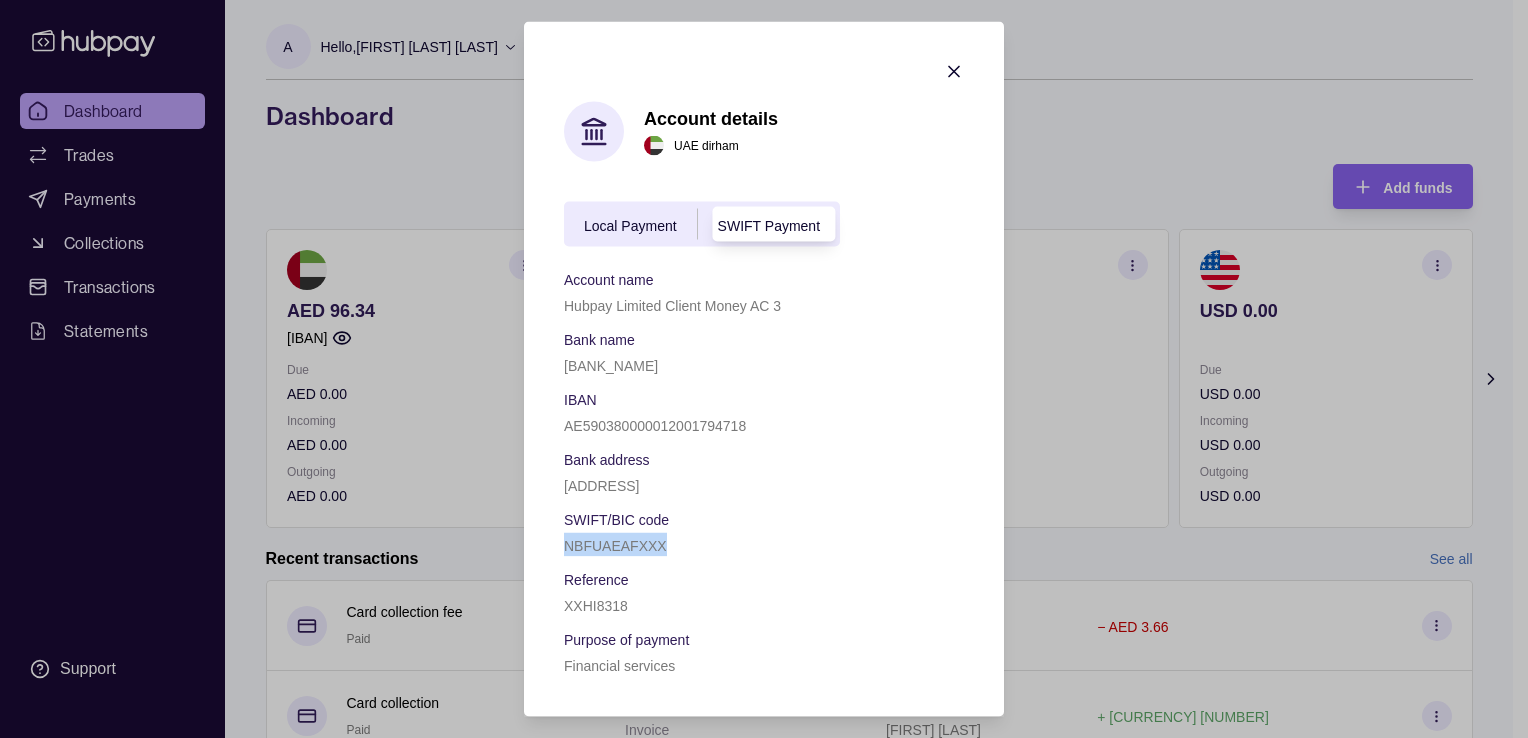 click on "NBFUAEAFXXX" at bounding box center (615, 546) 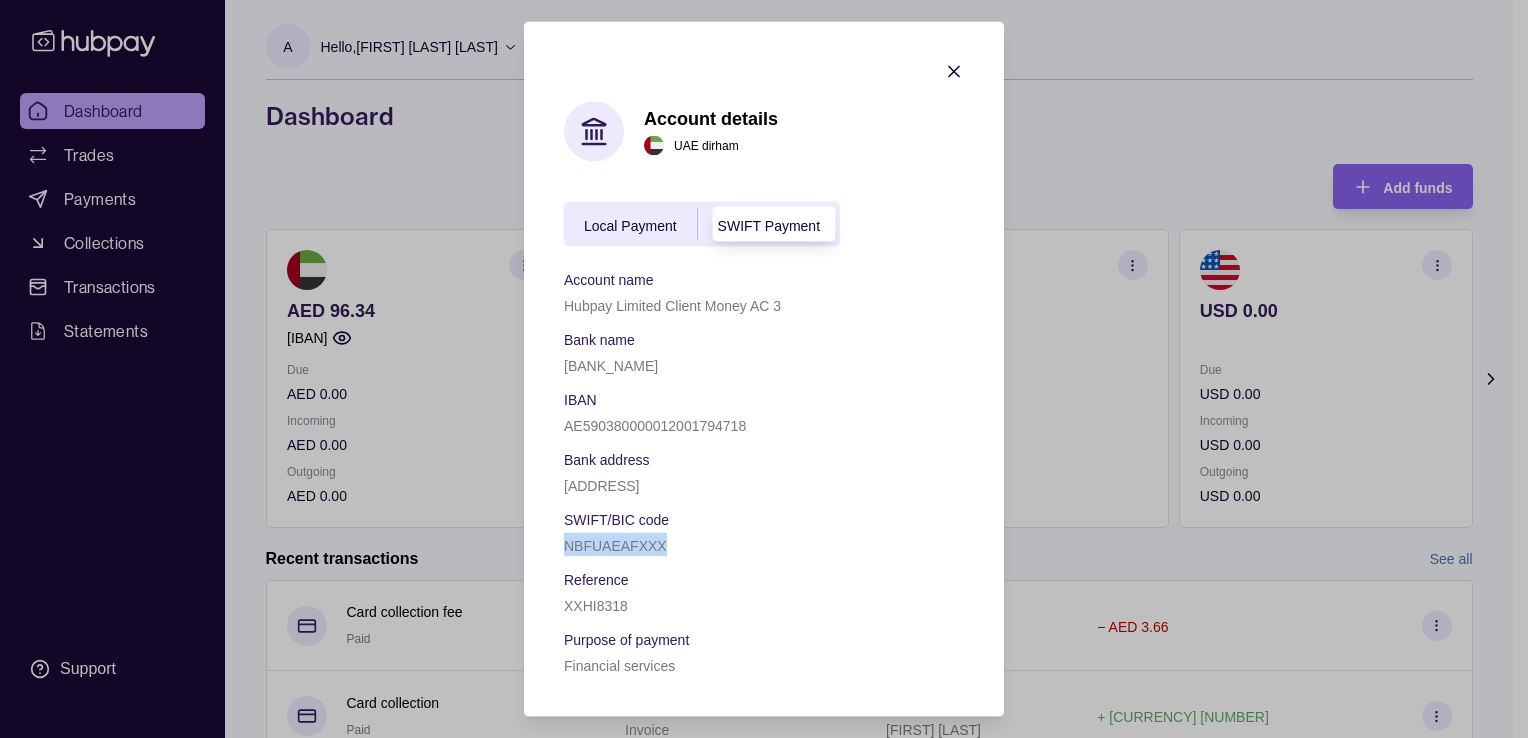 click on "SWIFT Payment" at bounding box center [769, 225] 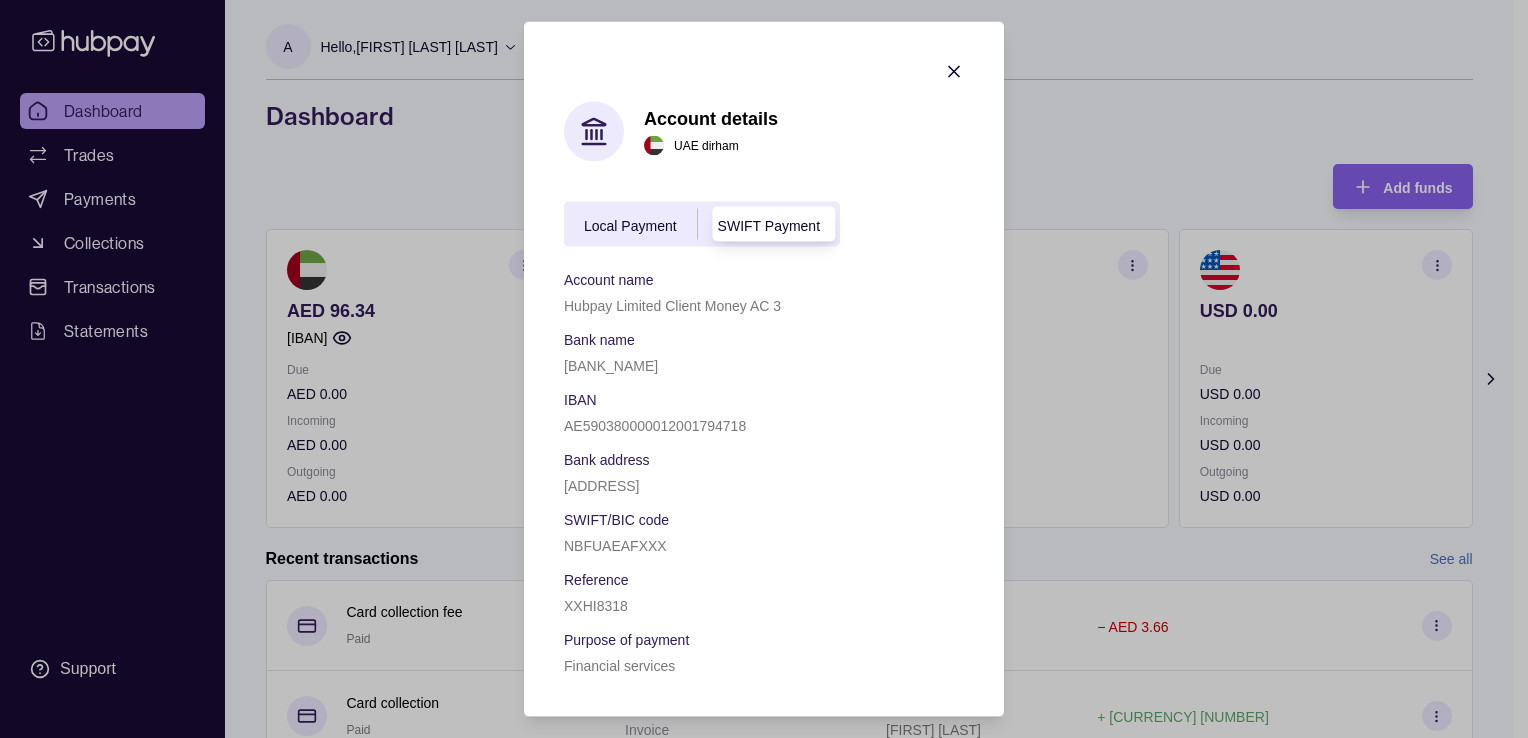 click on "Hubpay Limited Client Money AC 3" at bounding box center (764, 305) 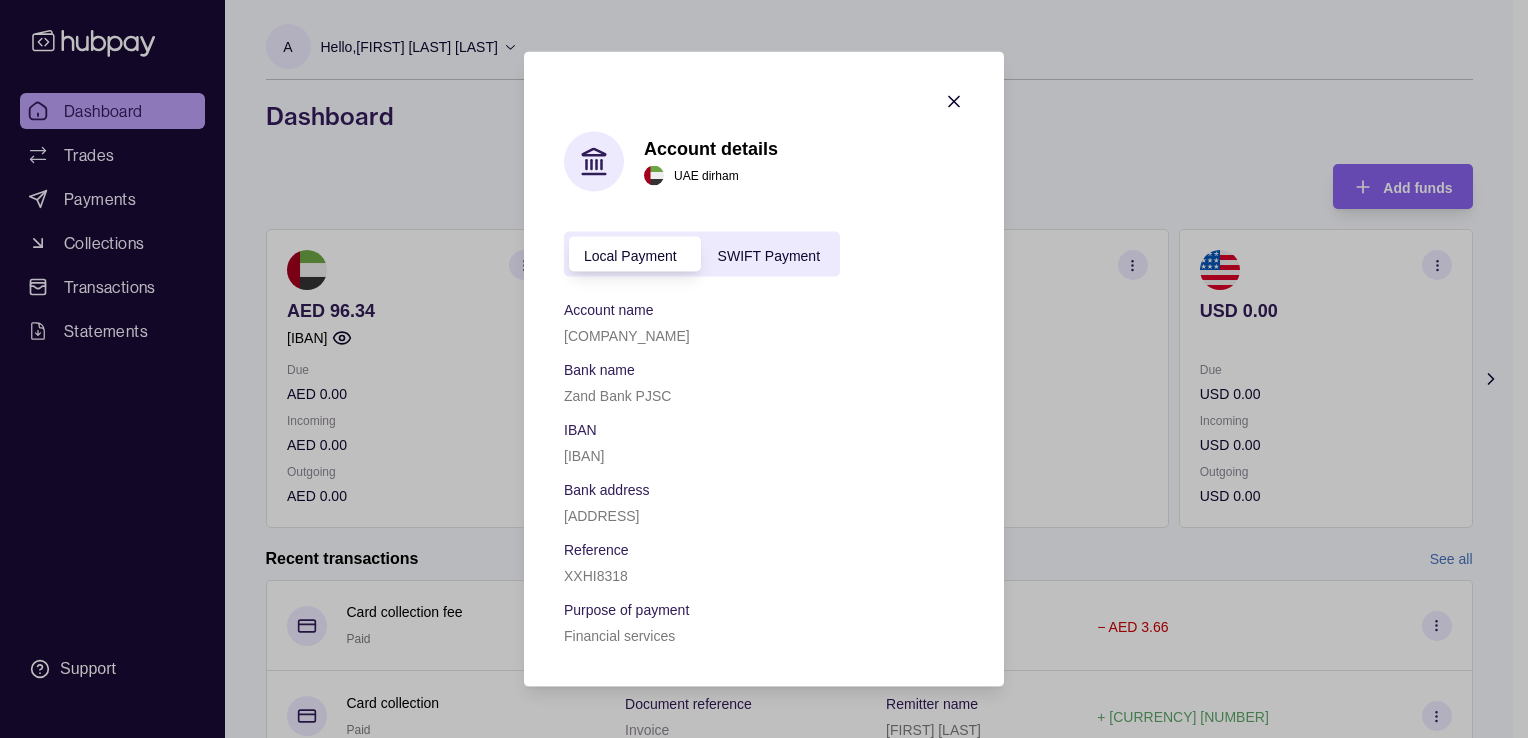click on "SWIFT Payment" at bounding box center [769, 255] 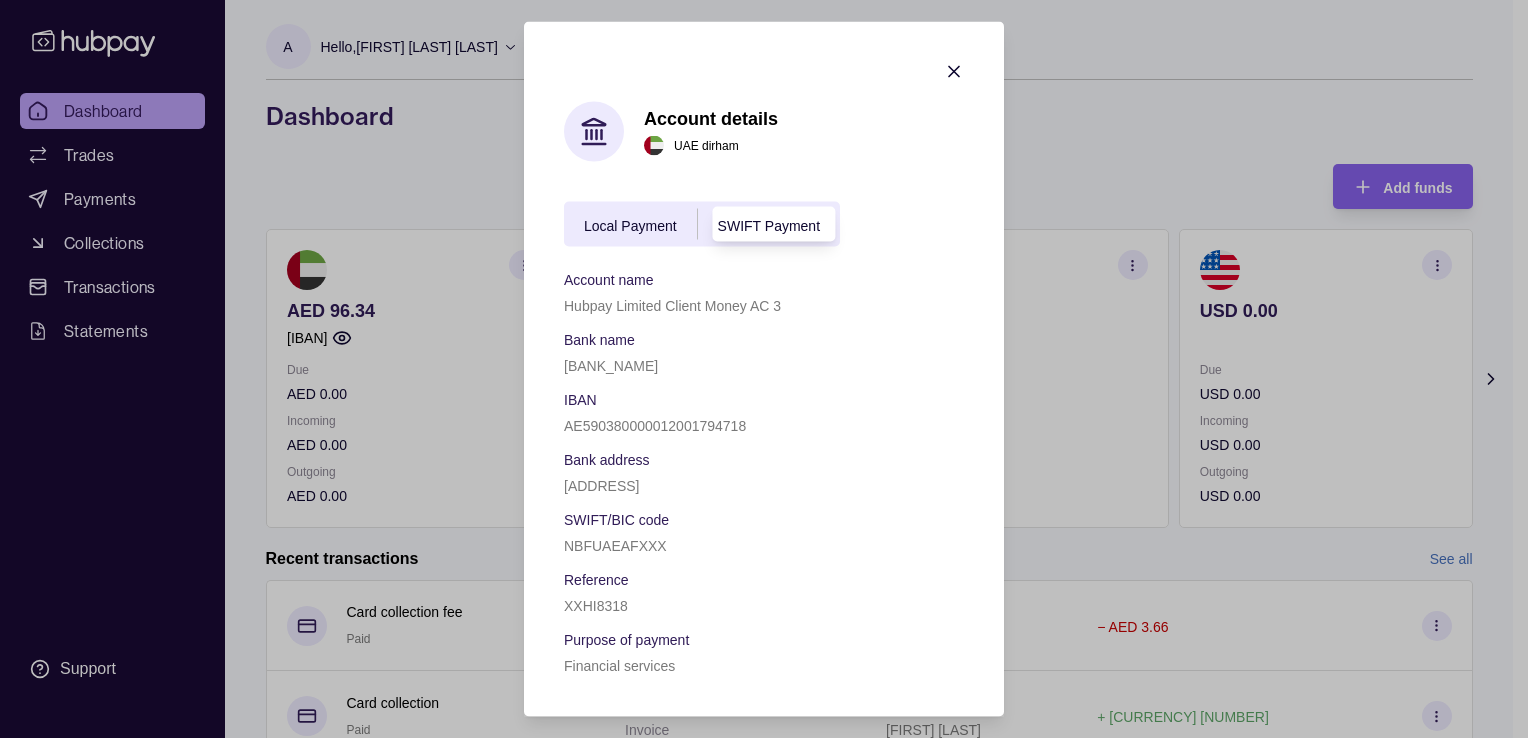 click on "NBFUAEAFXXX" at bounding box center [615, 546] 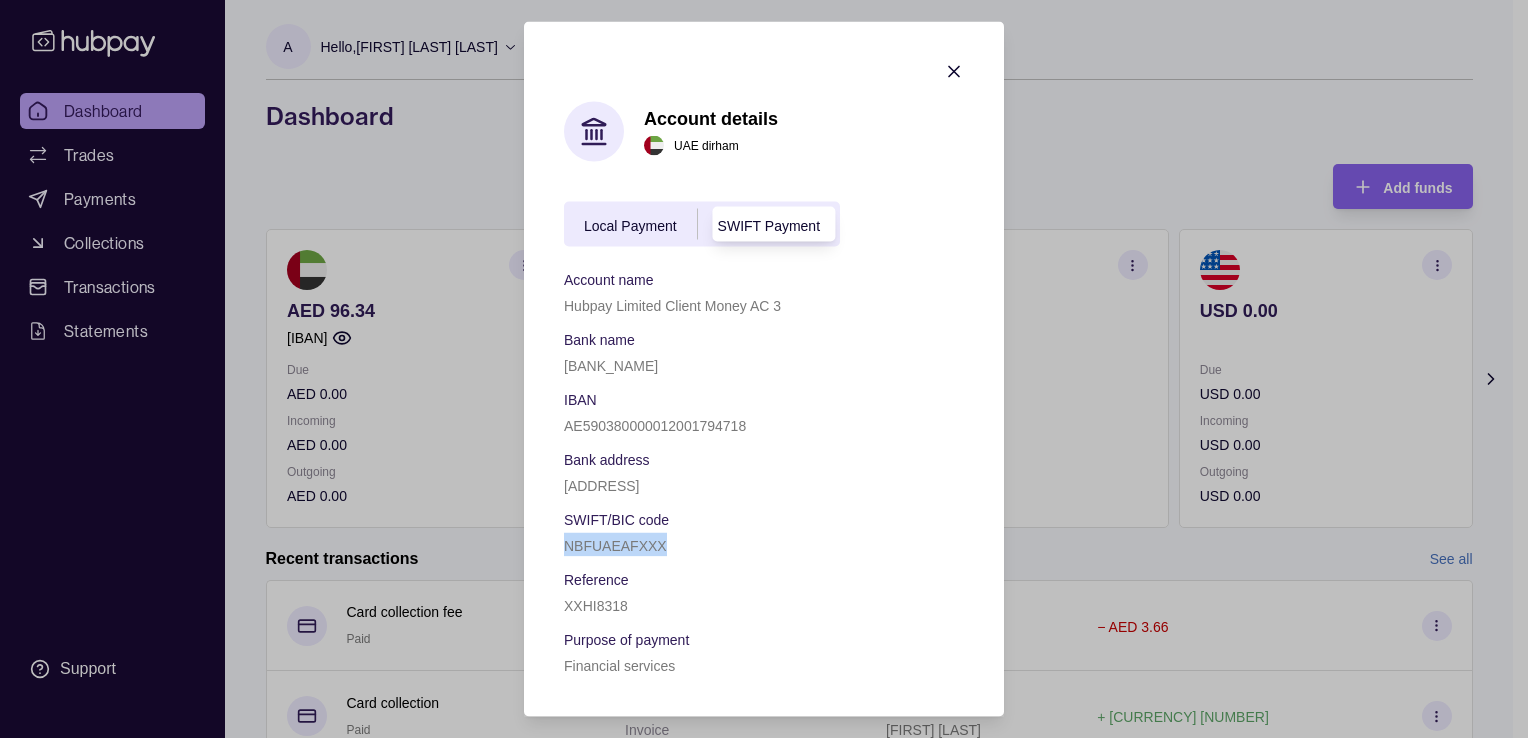 click on "NBFUAEAFXXX" at bounding box center (615, 546) 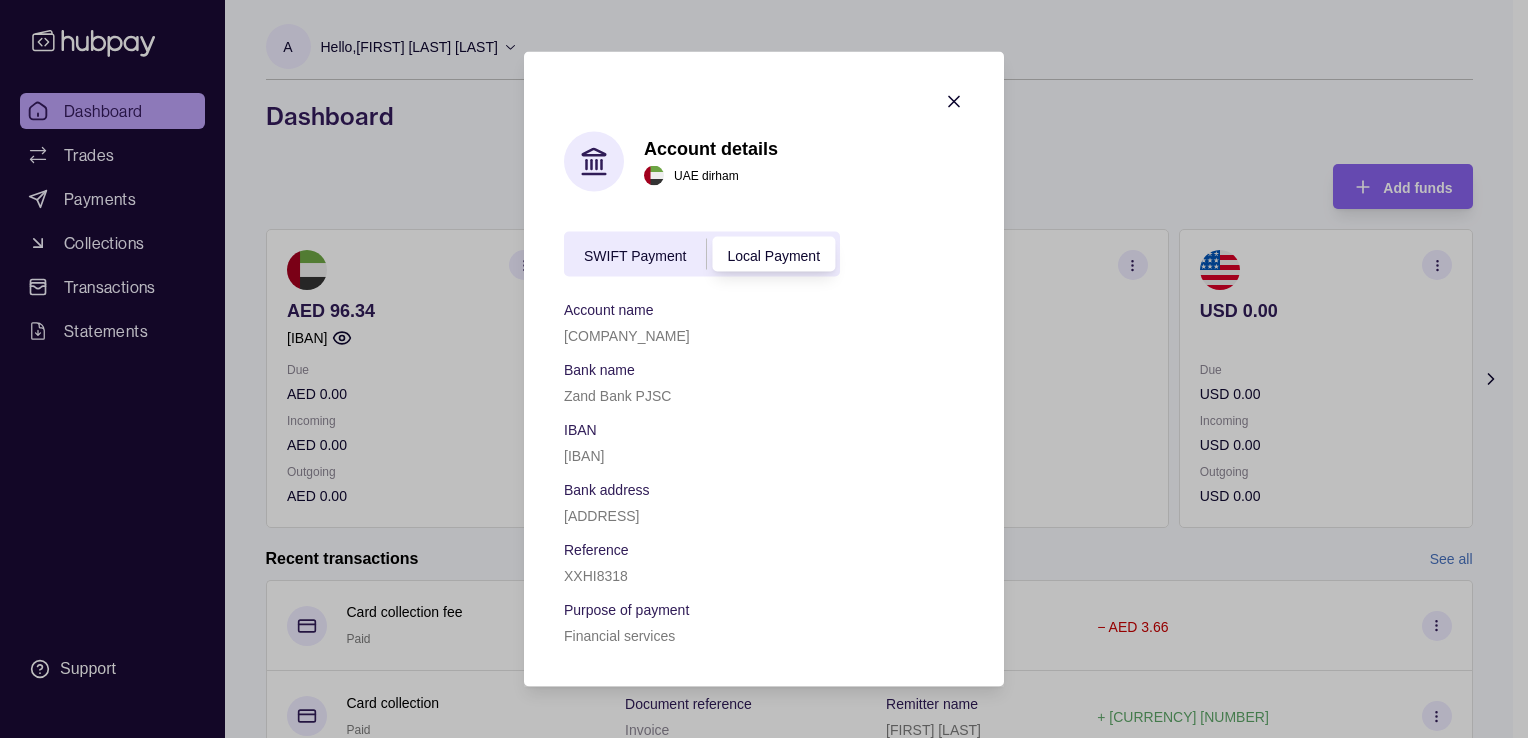 click 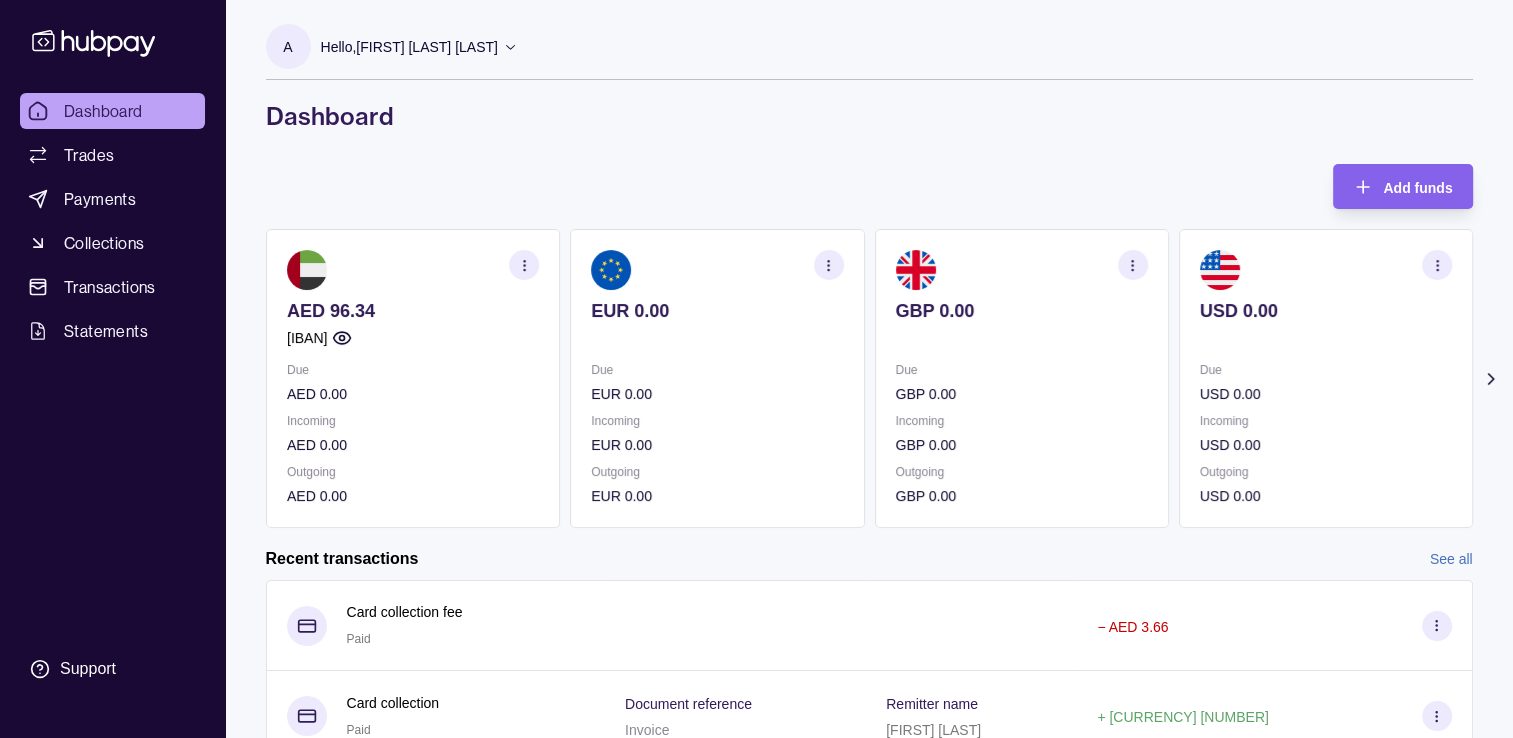 click 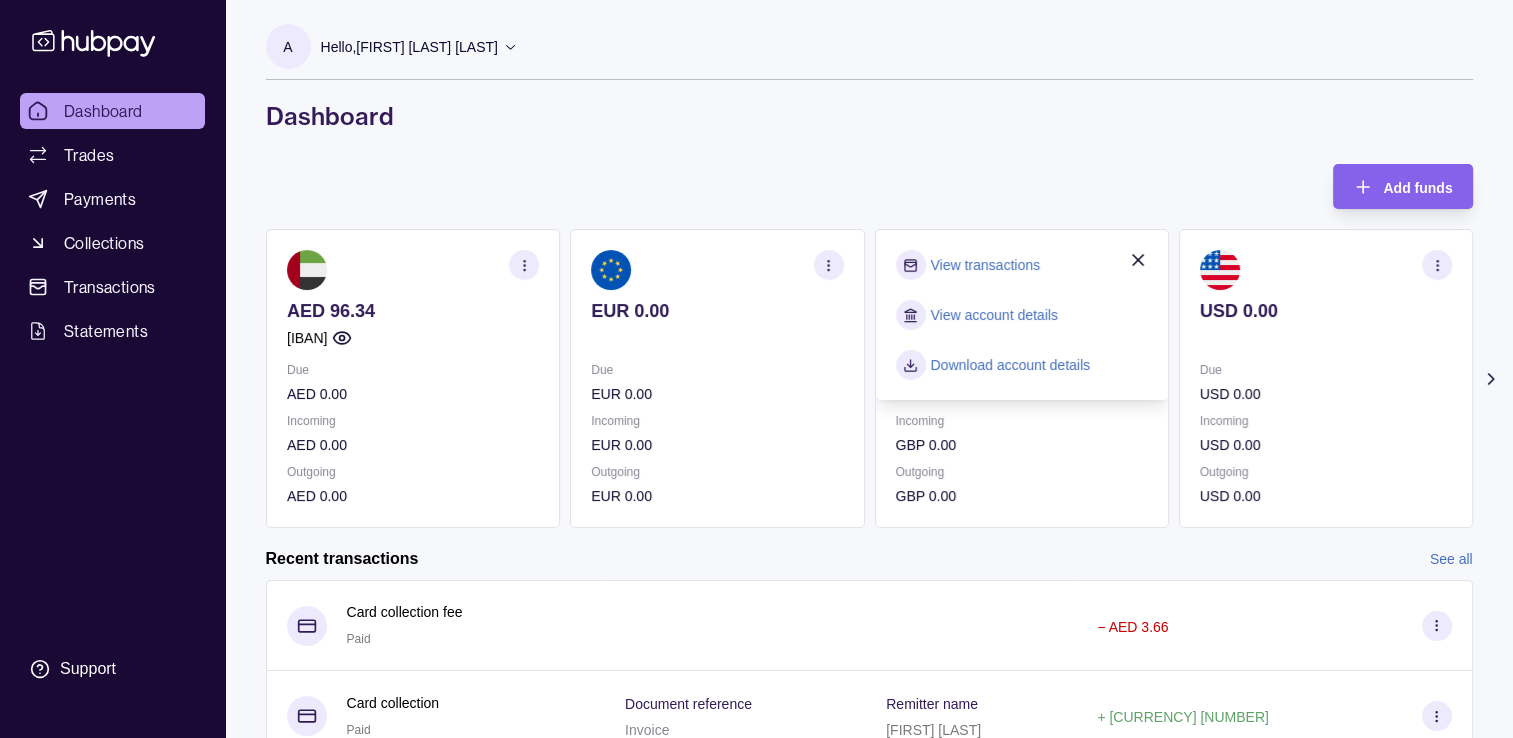 click on "View account details" at bounding box center [993, 315] 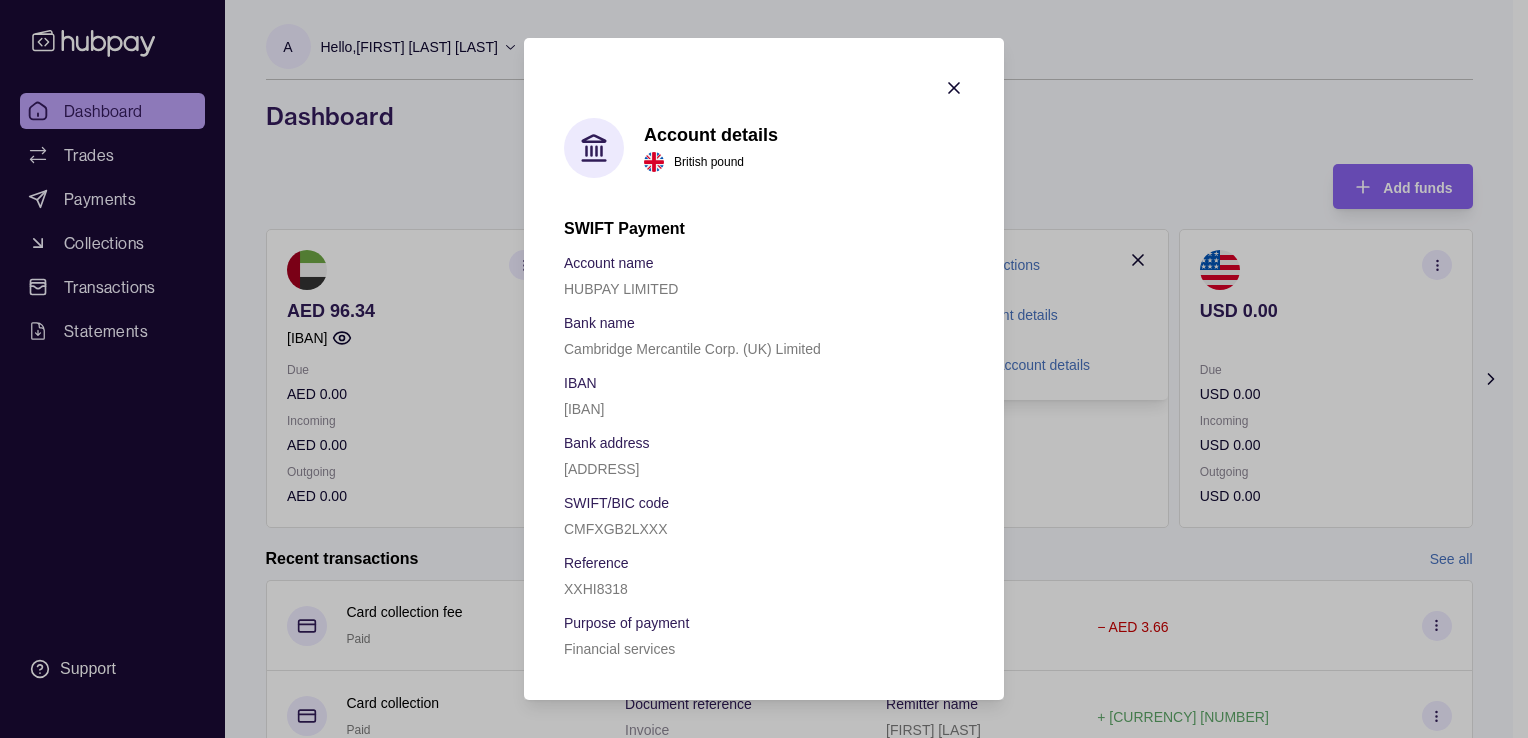 click on "[IBAN]" at bounding box center [584, 409] 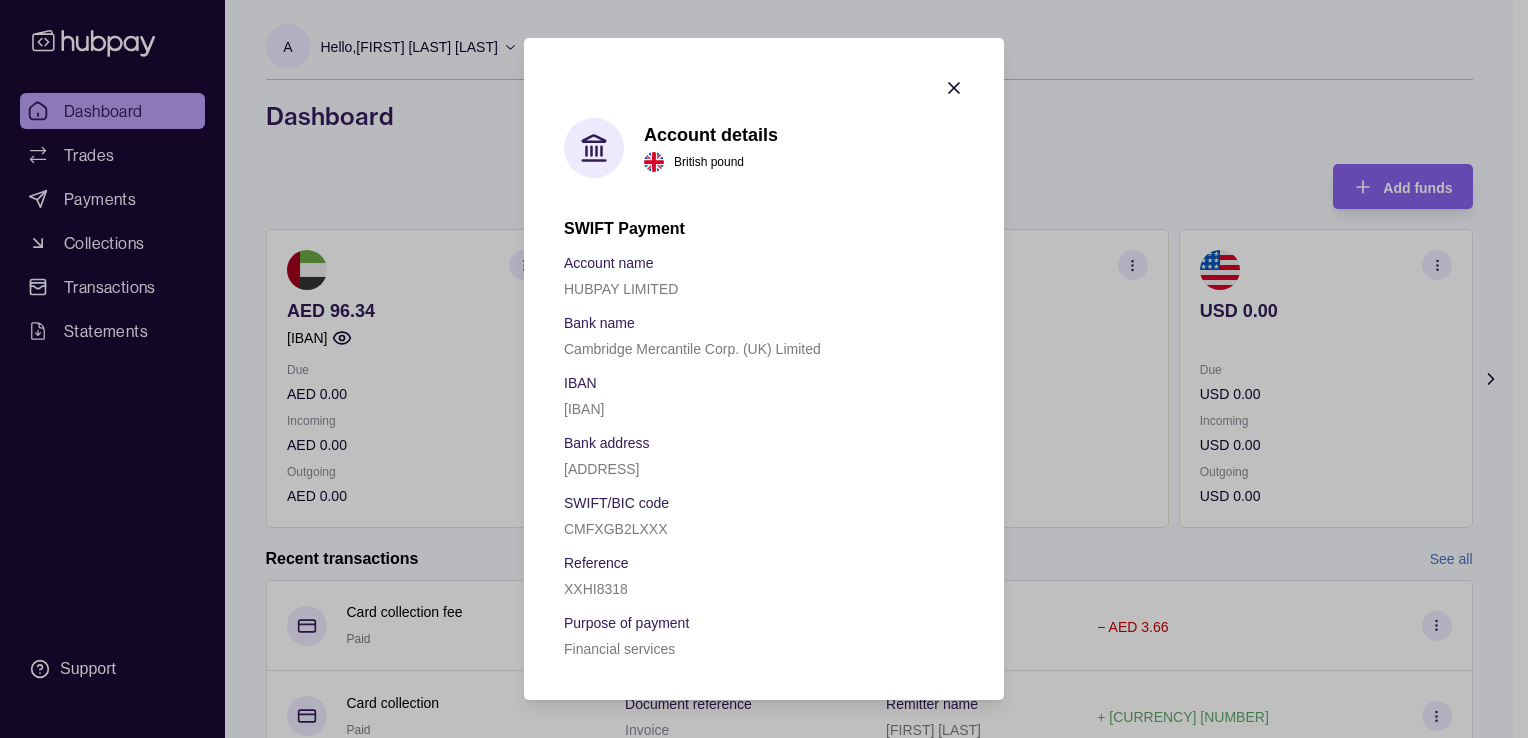 copy on "[IBAN]" 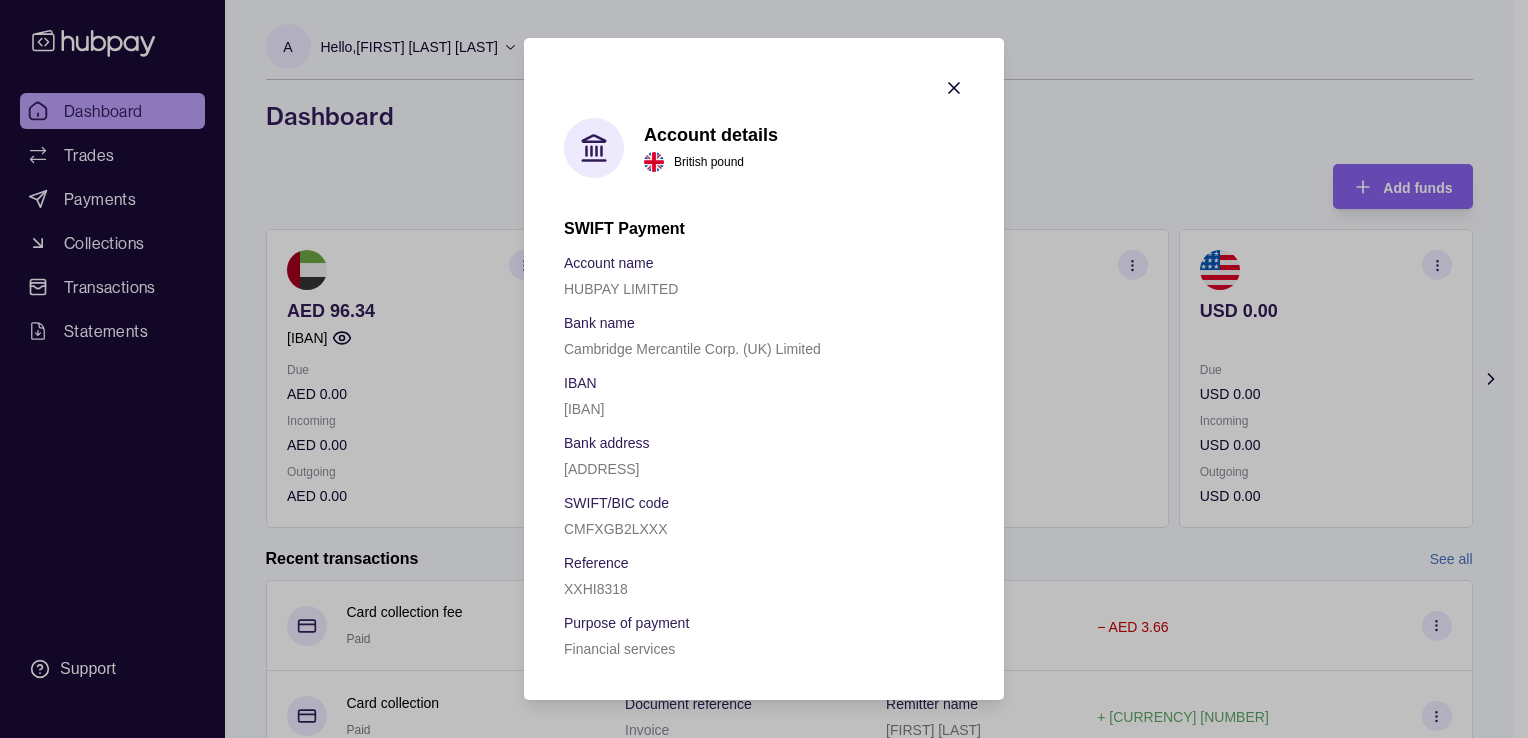 click on "CMFXGB2LXXX" at bounding box center [615, 529] 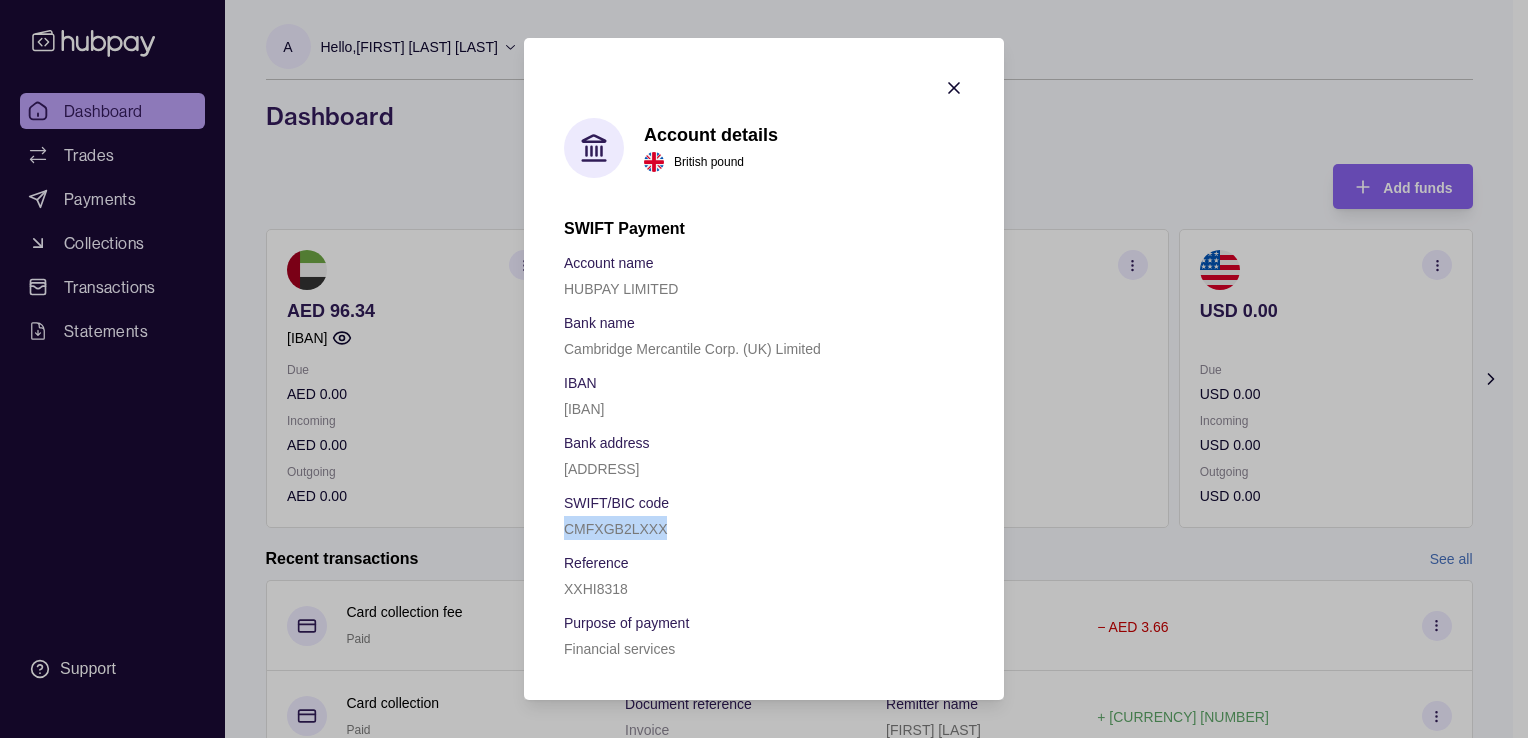 click on "CMFXGB2LXXX" at bounding box center (615, 529) 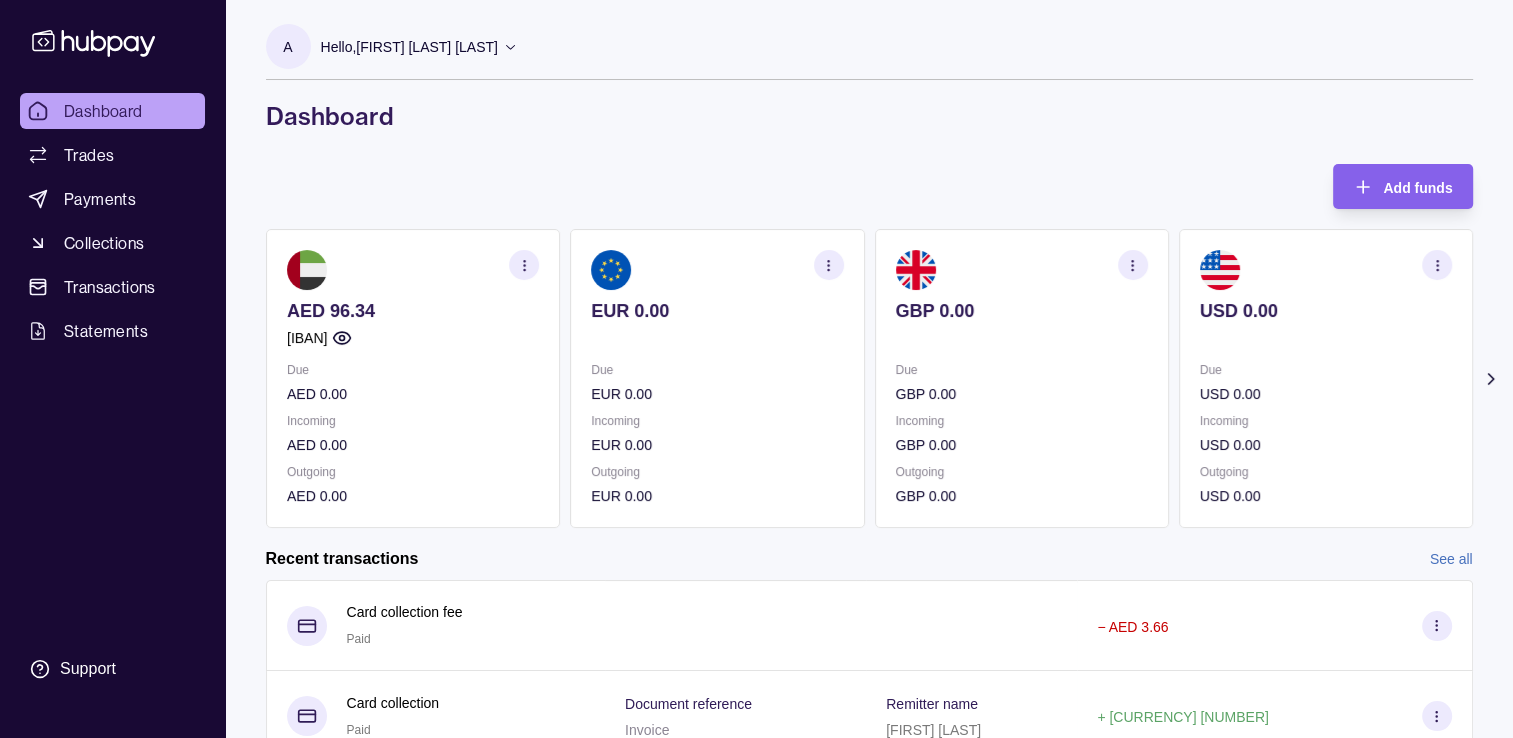 click 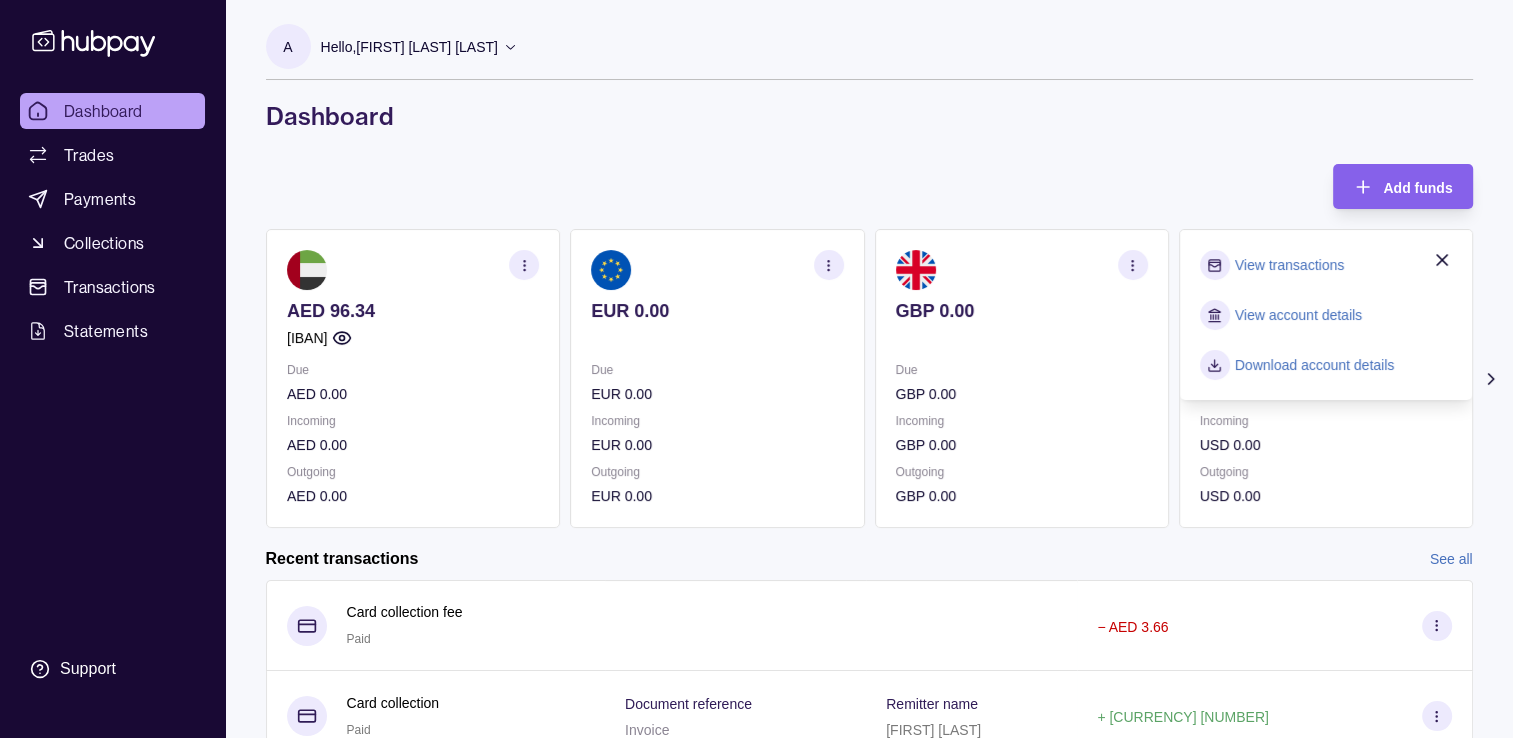 click on "View account details" at bounding box center (1297, 315) 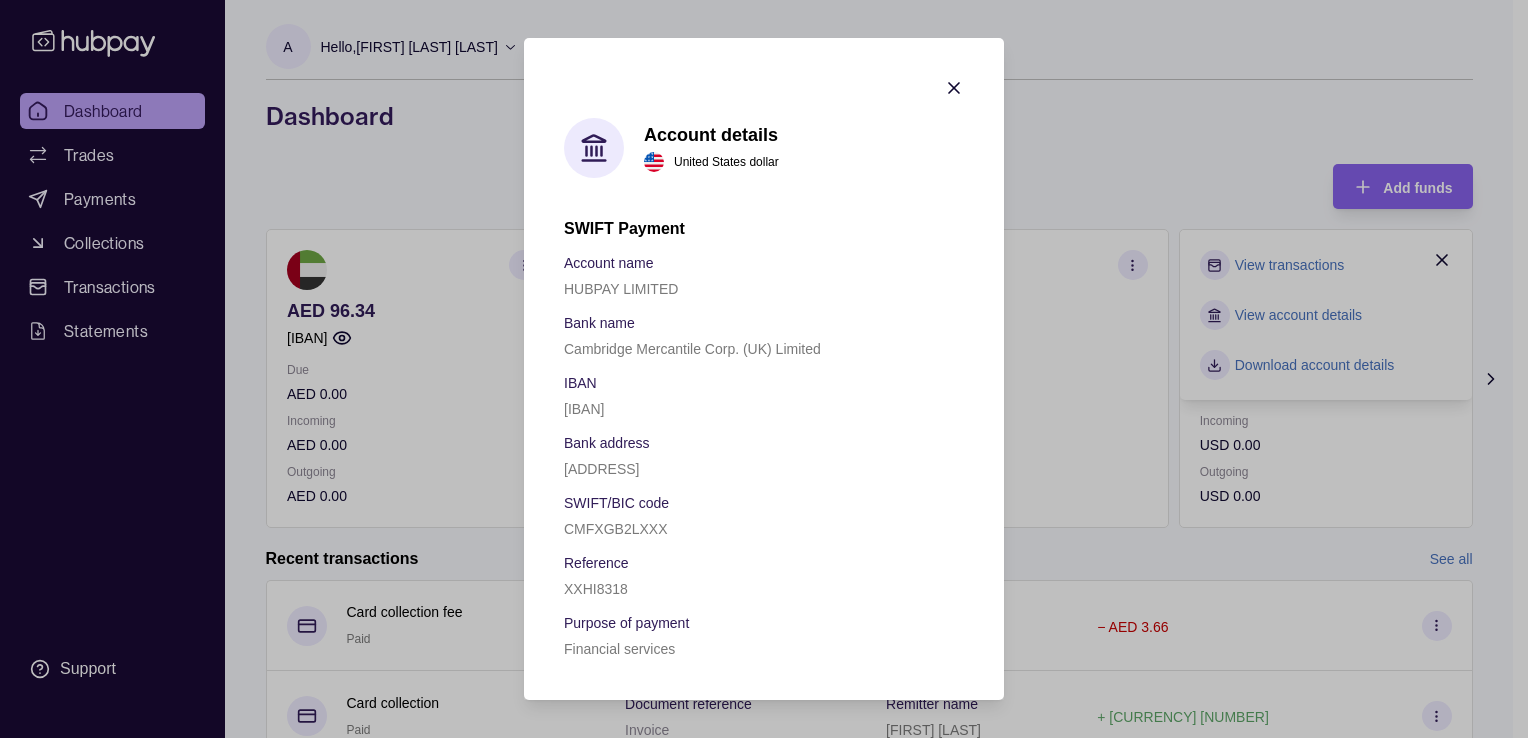 click on "[IBAN]" at bounding box center (584, 409) 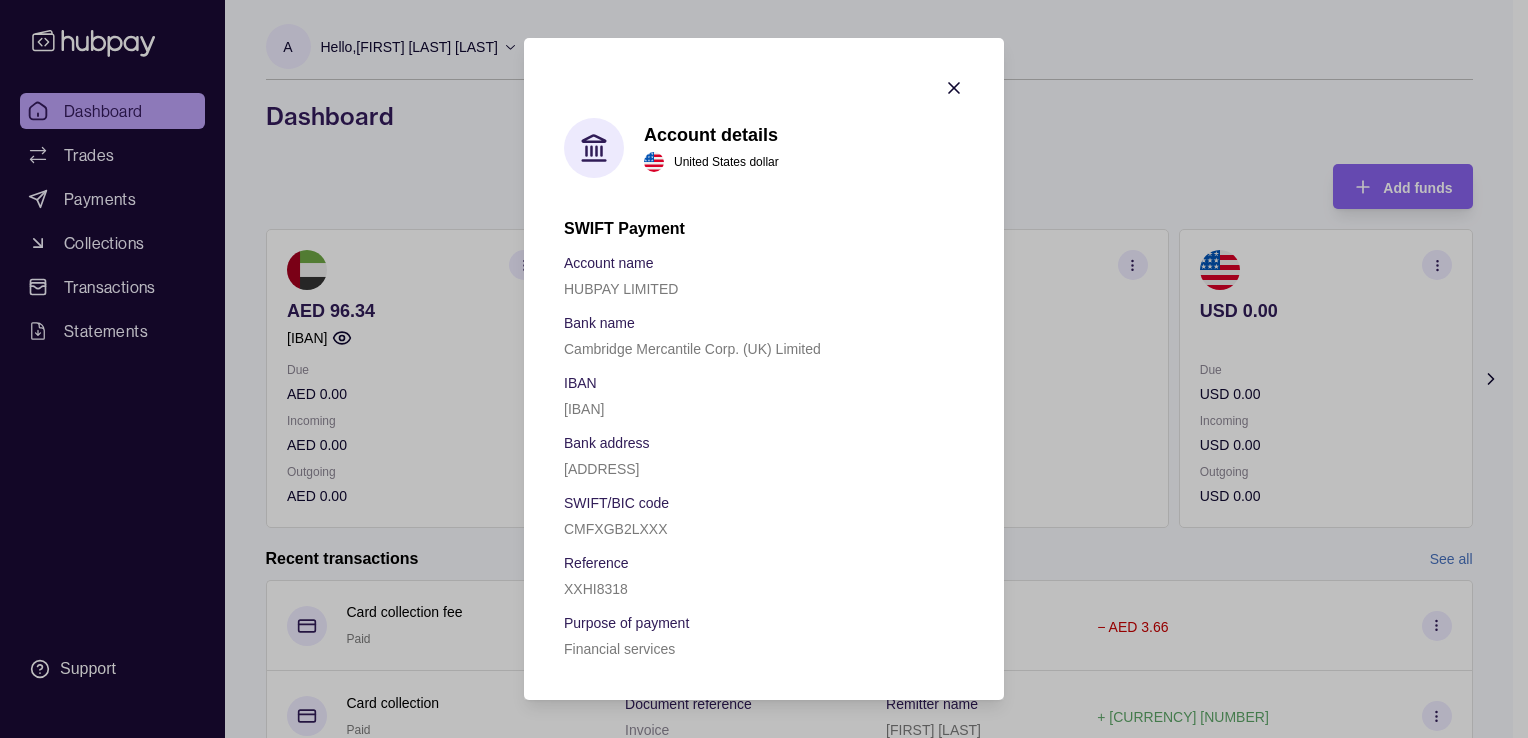 click on "[IBAN]" at bounding box center (584, 409) 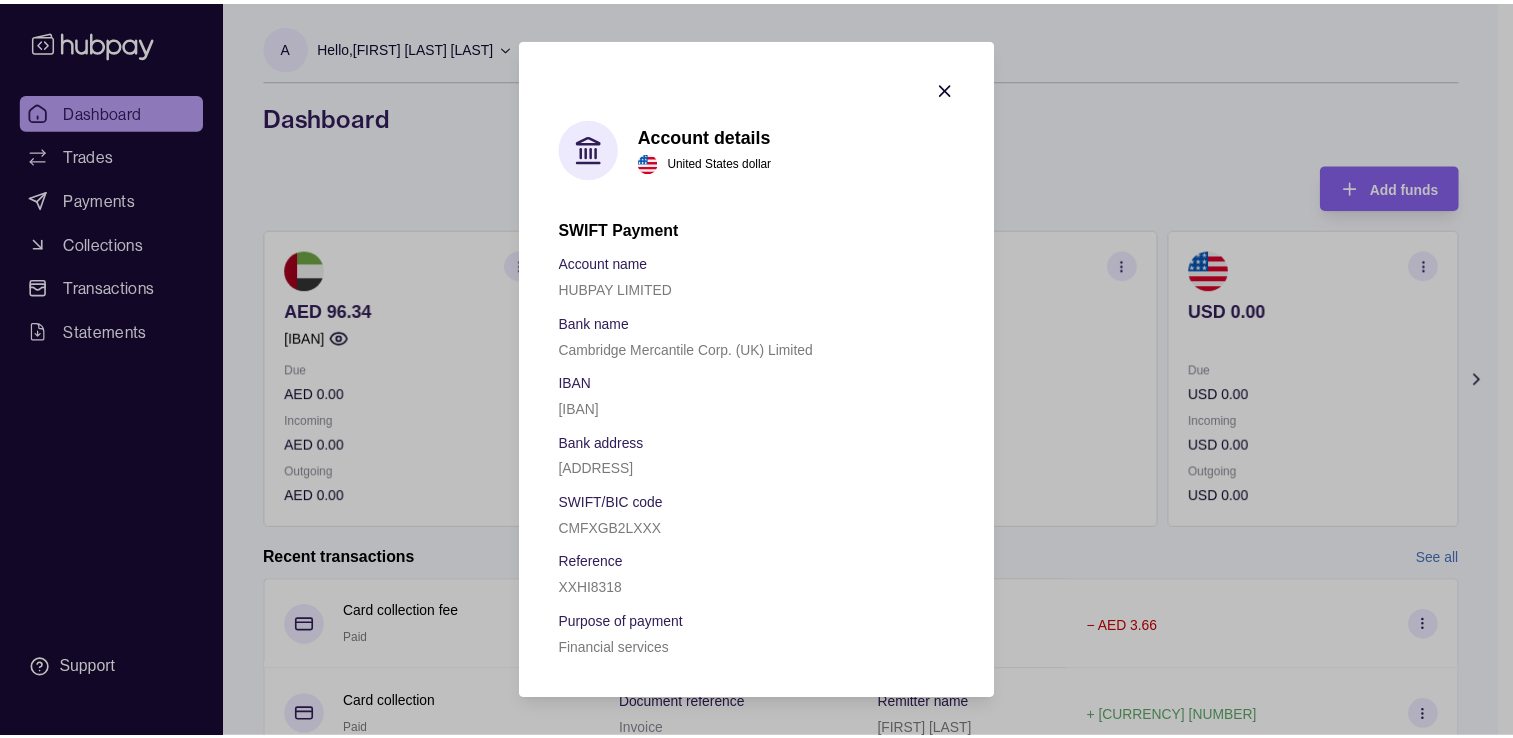 scroll, scrollTop: 2, scrollLeft: 0, axis: vertical 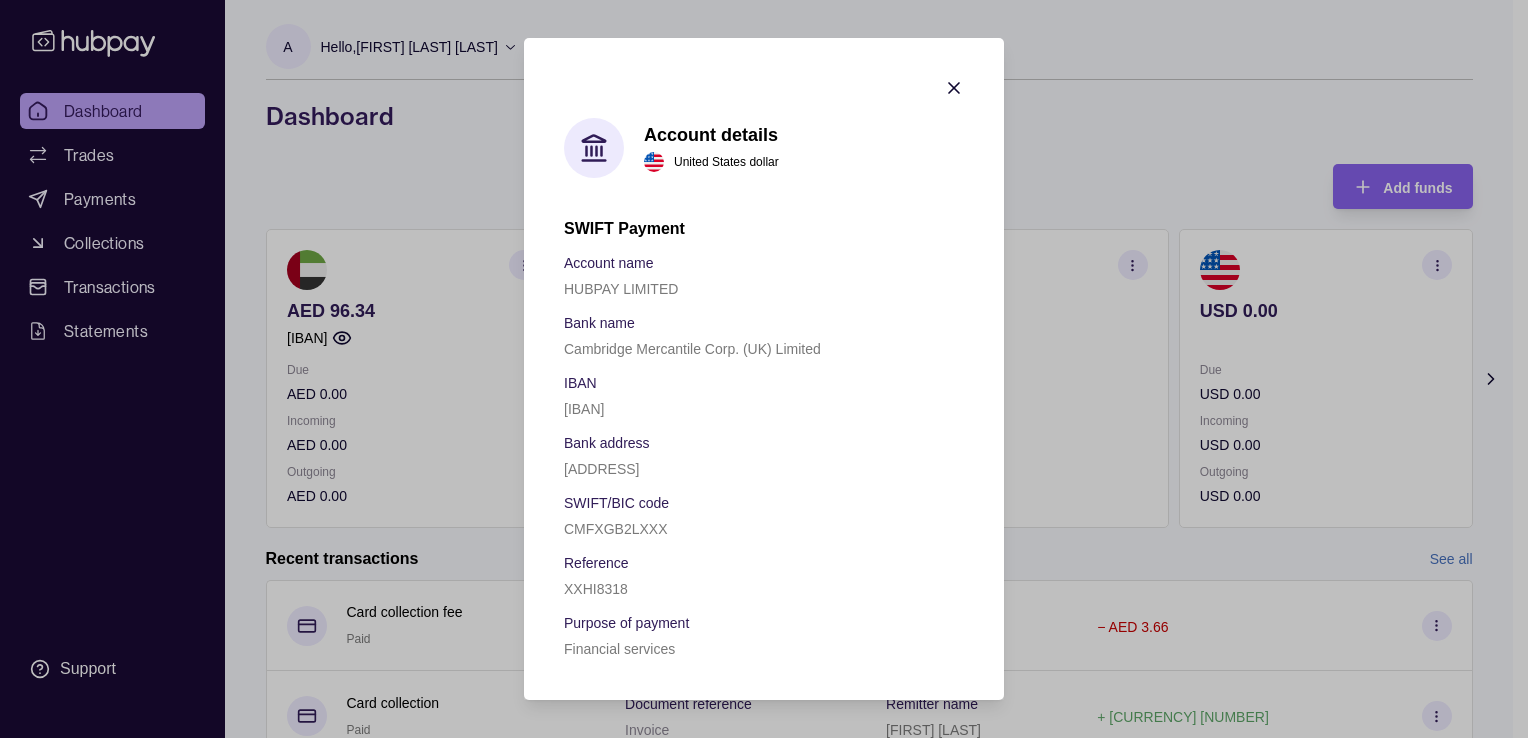 click on "CMFXGB2LXXX" at bounding box center [615, 529] 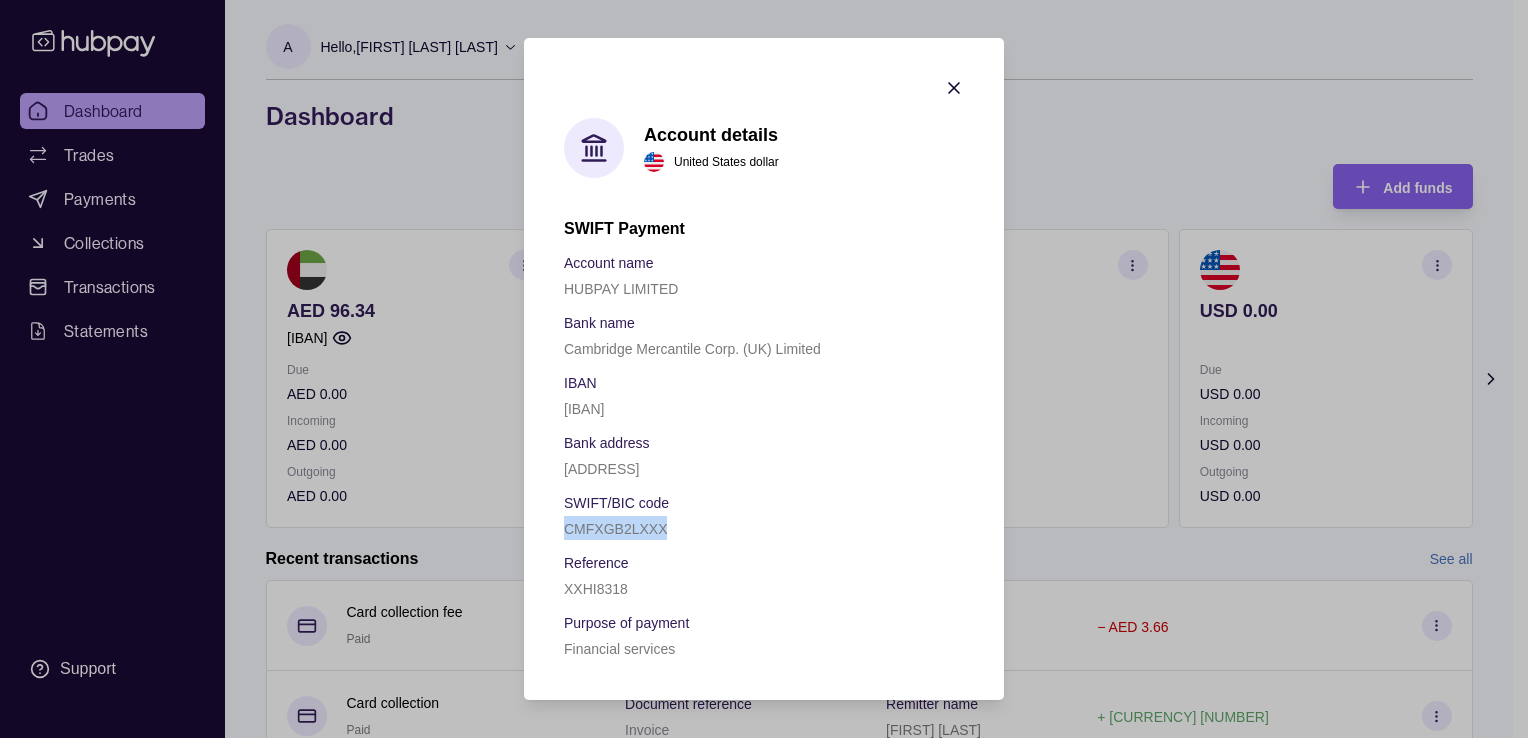 click on "CMFXGB2LXXX" at bounding box center [615, 529] 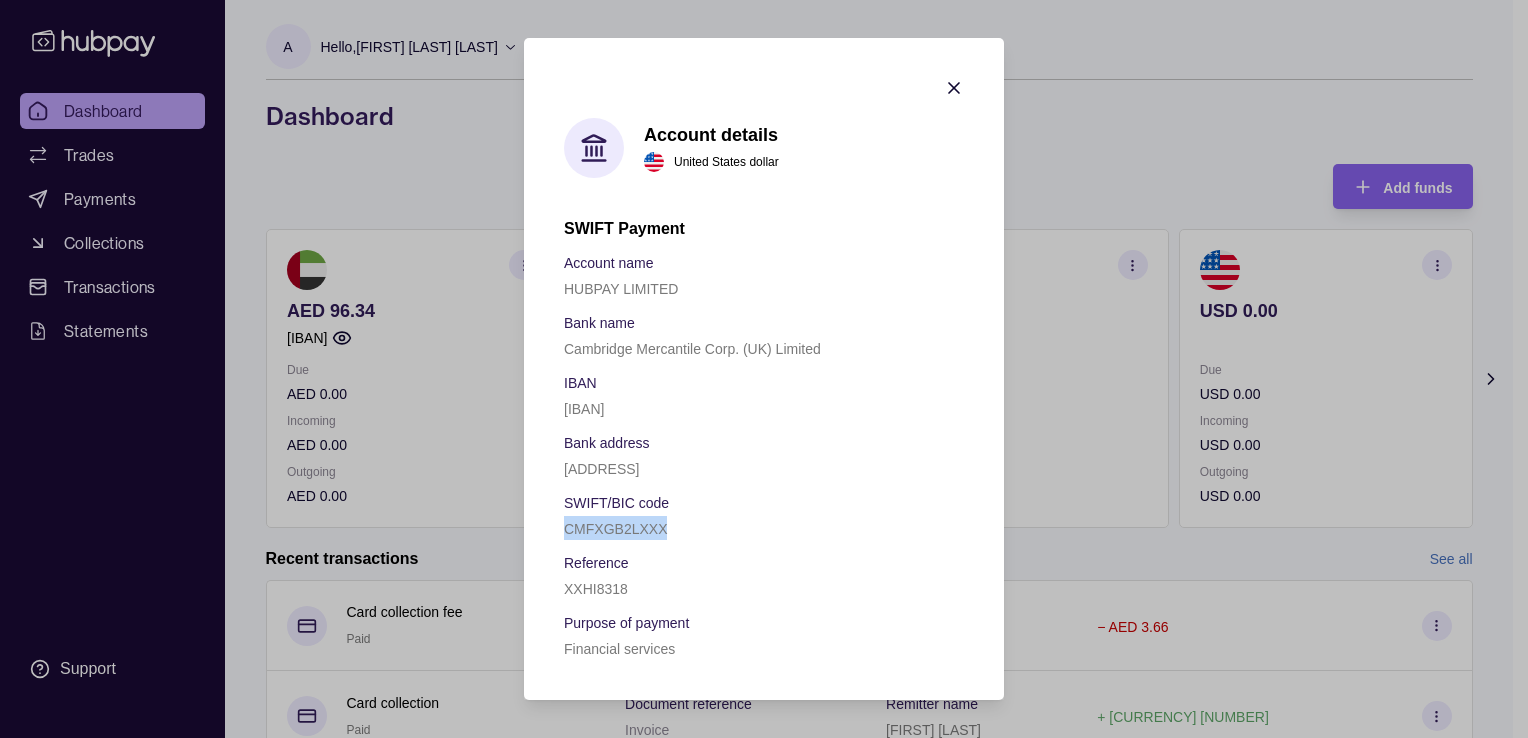 click 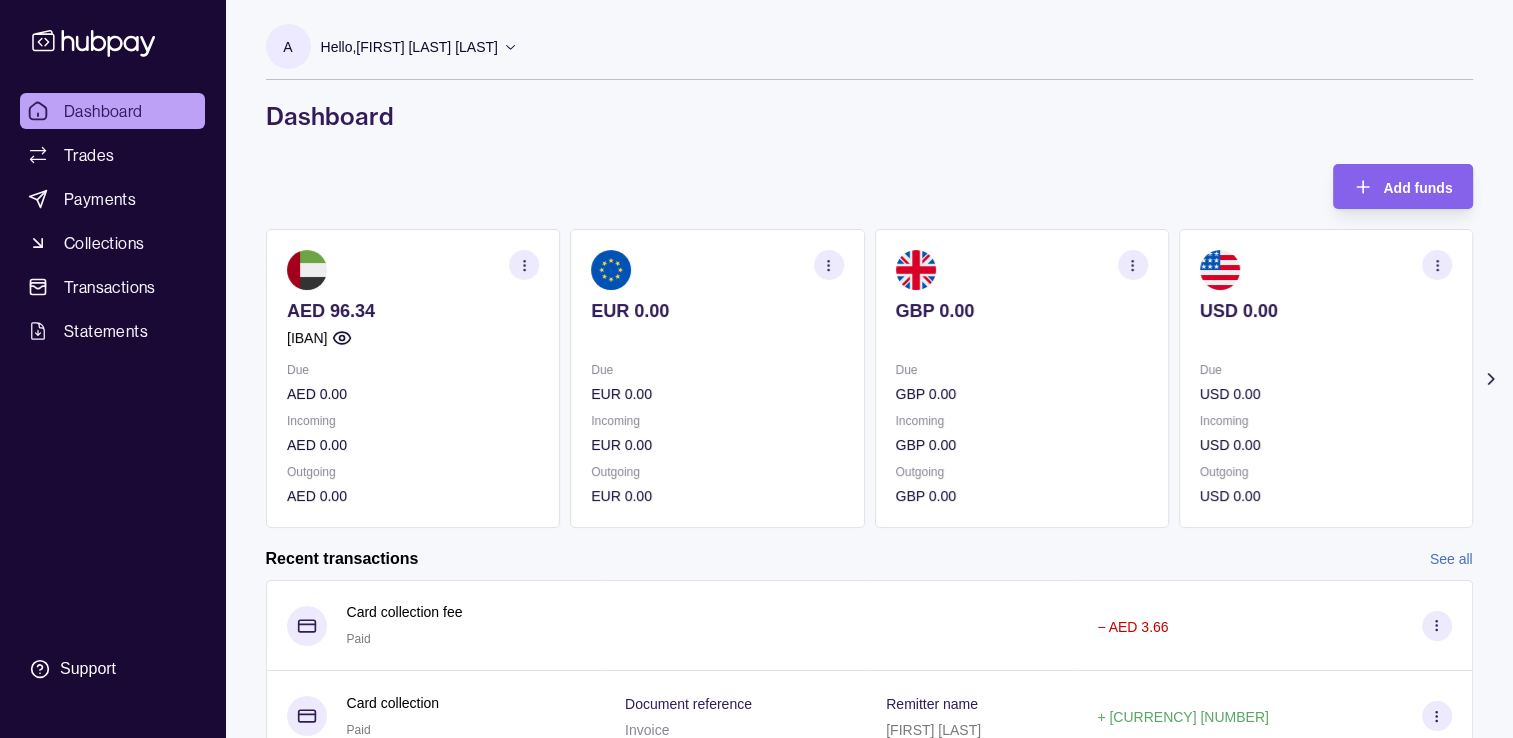click 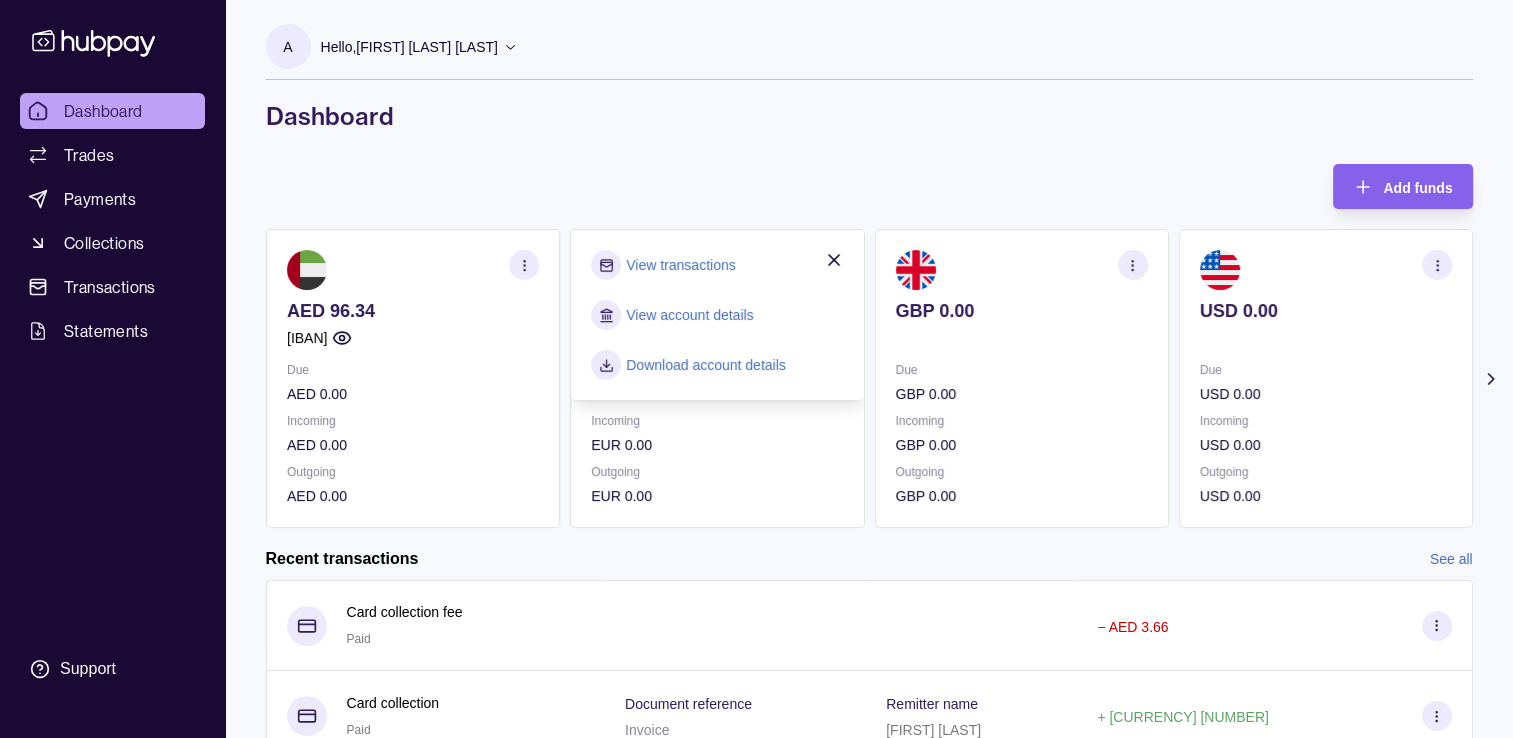 click on "View account details" at bounding box center [689, 315] 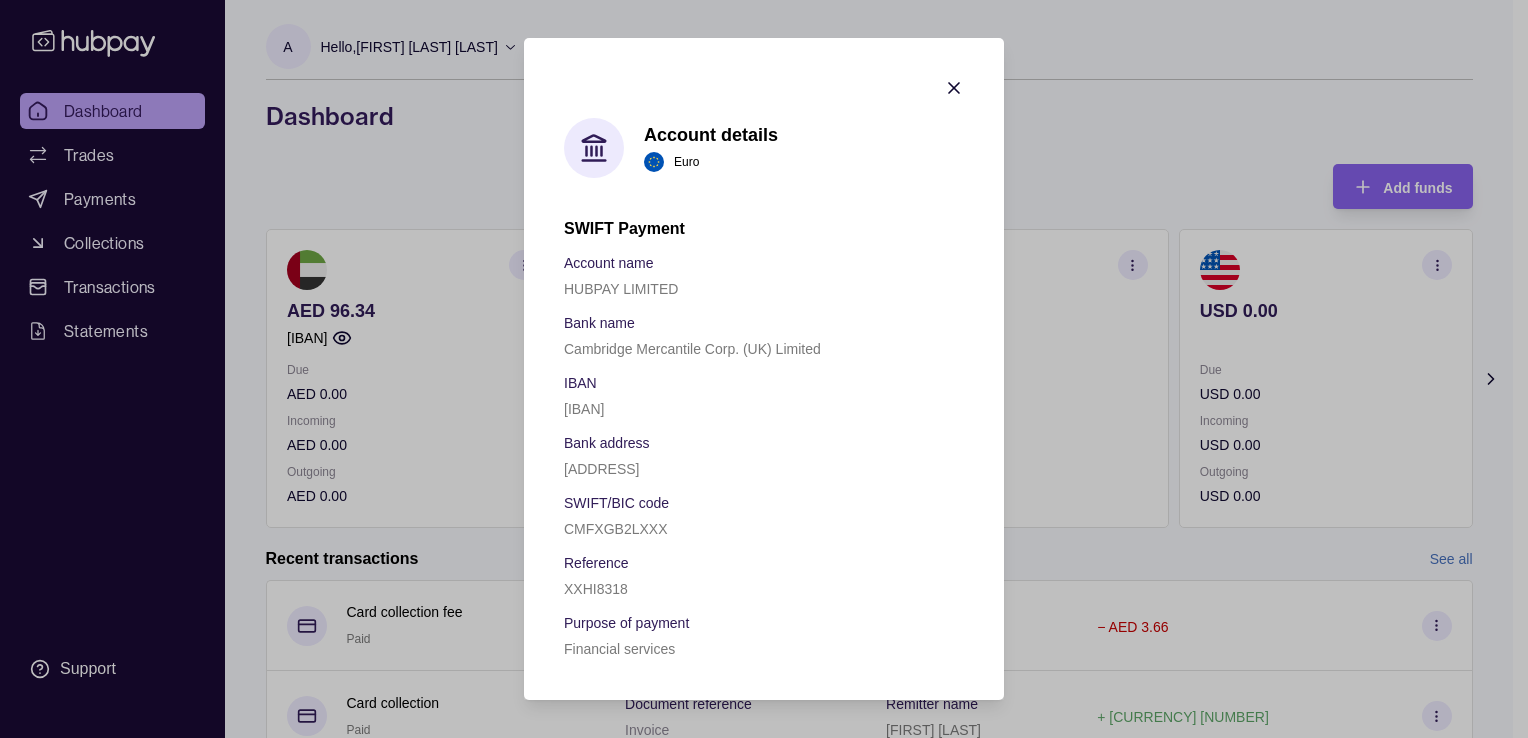 click on "[IBAN]" at bounding box center [584, 409] 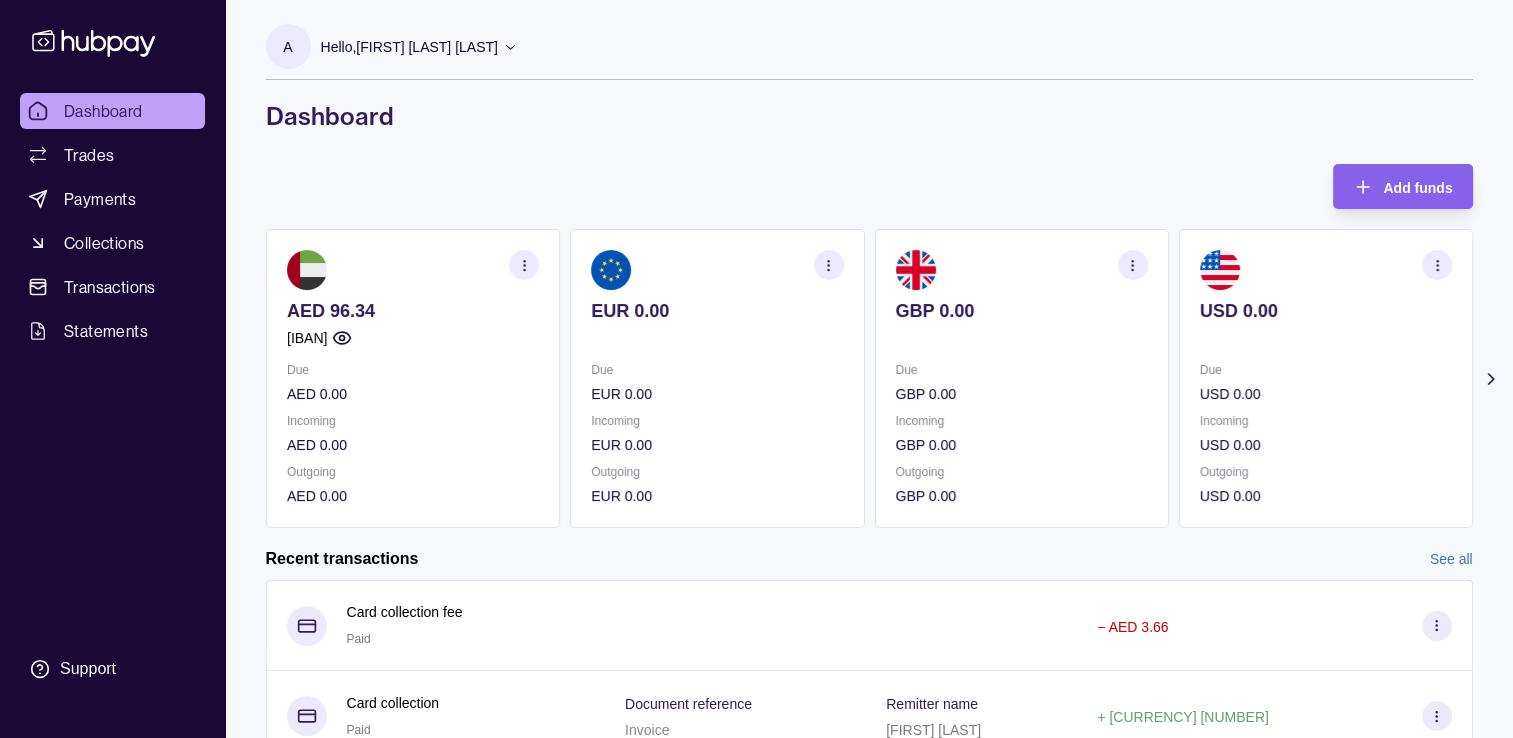 click at bounding box center (1132, 265) 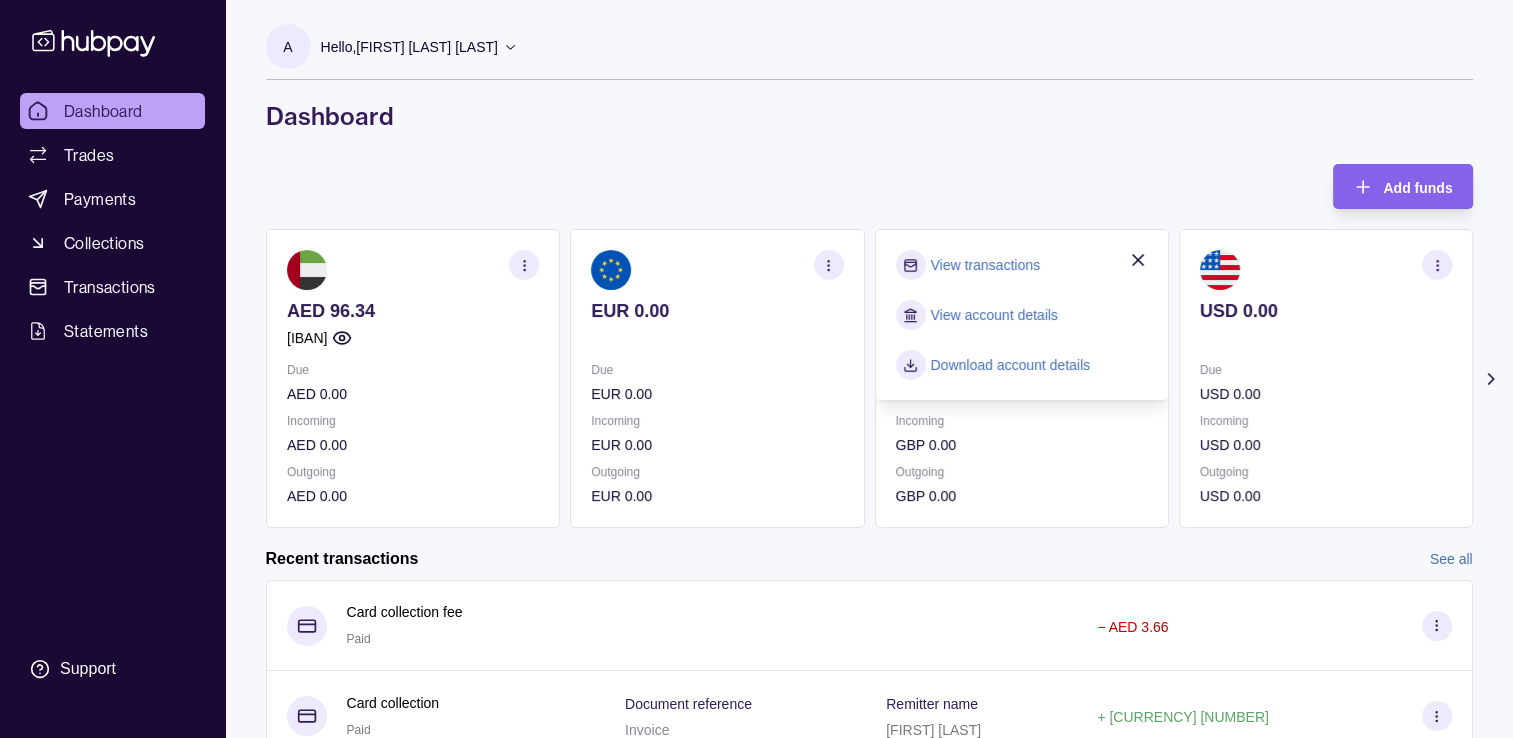 click on "View account details" at bounding box center (993, 315) 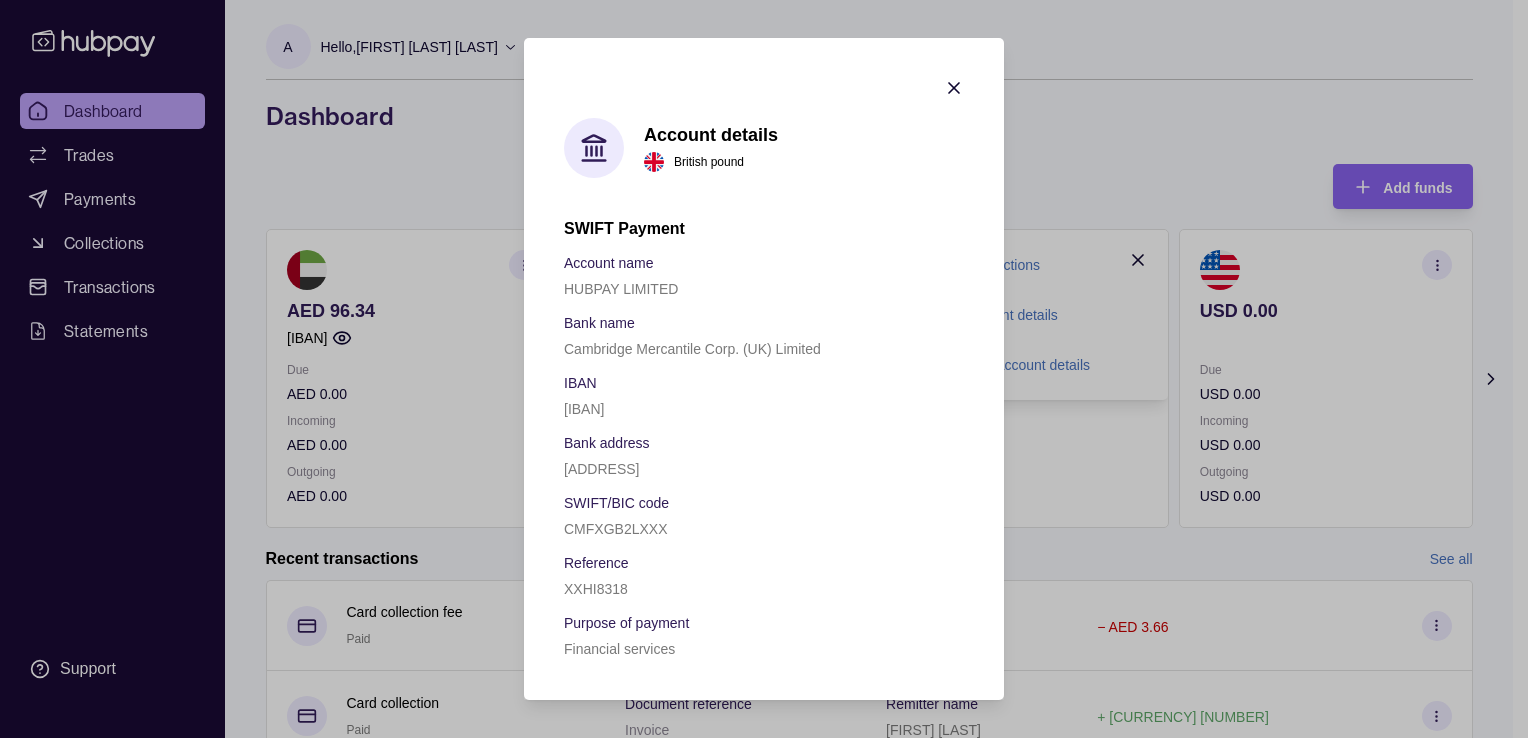 type 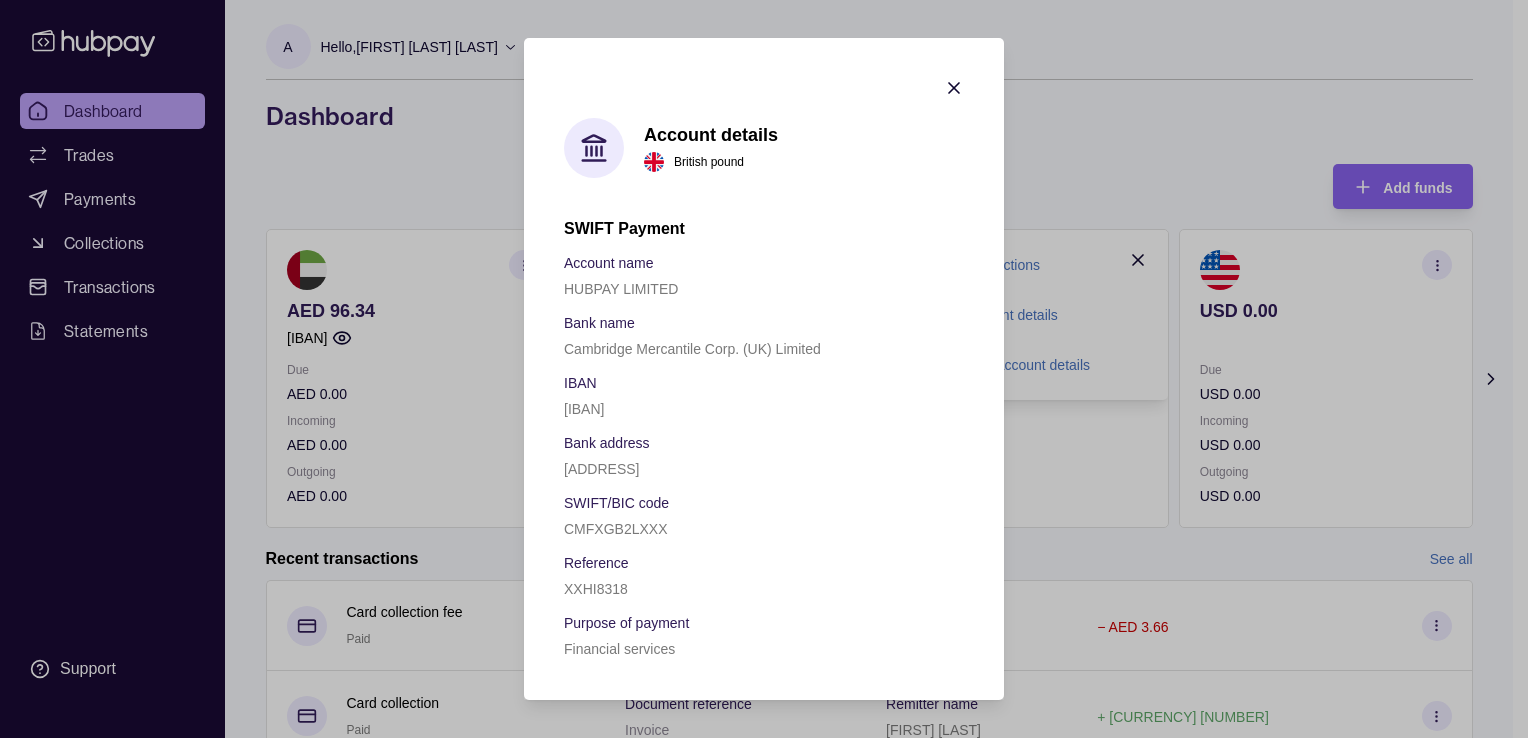 click 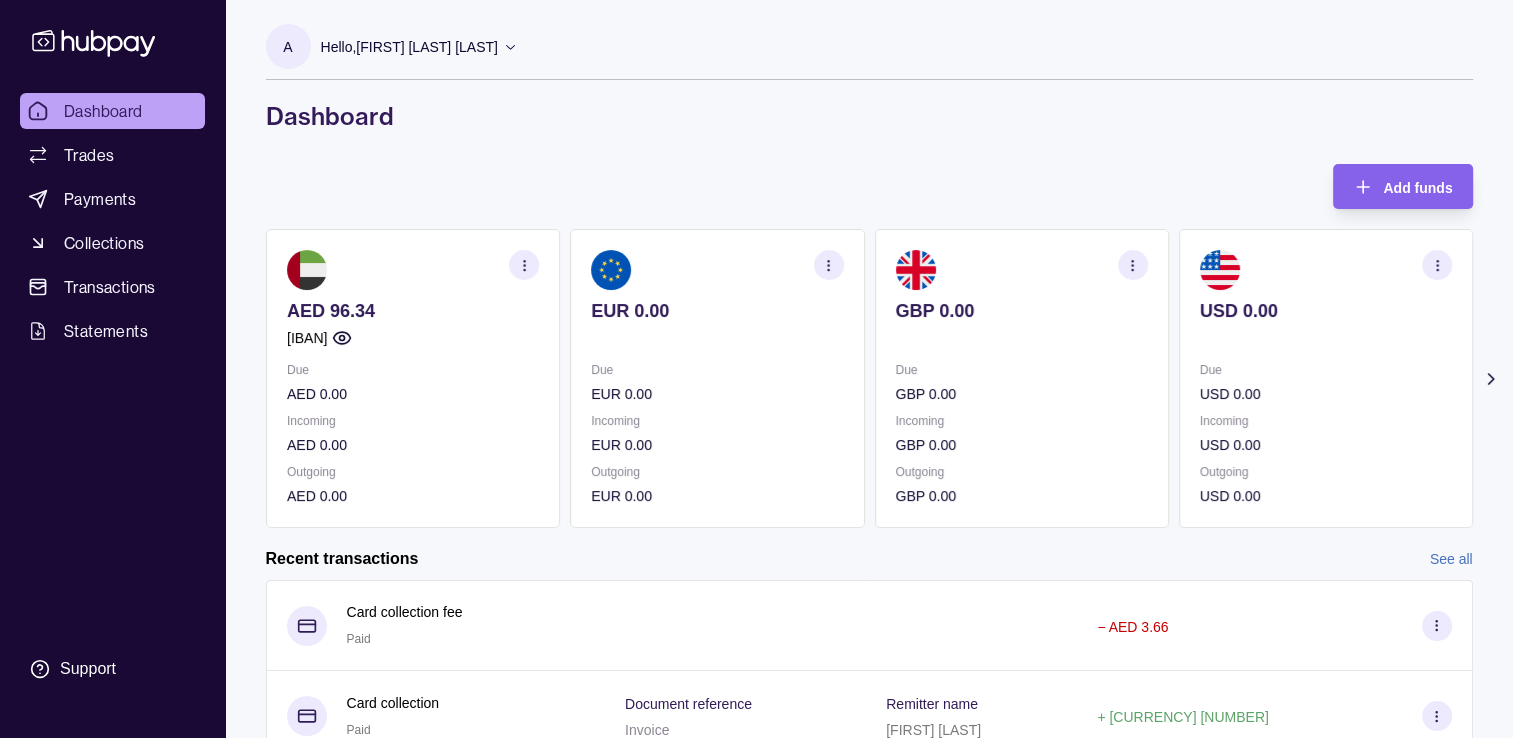 click 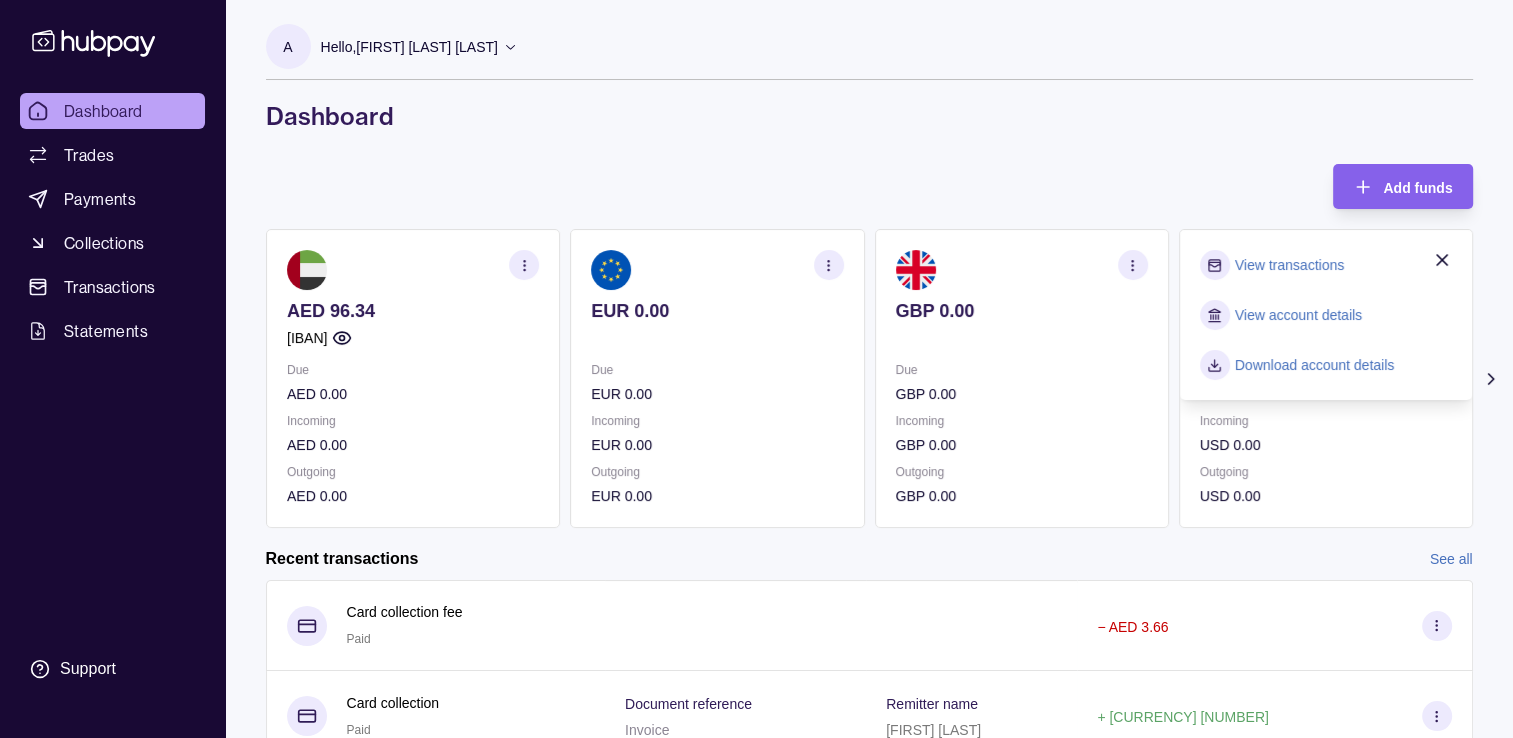 click on "View transactions" at bounding box center [1288, 265] 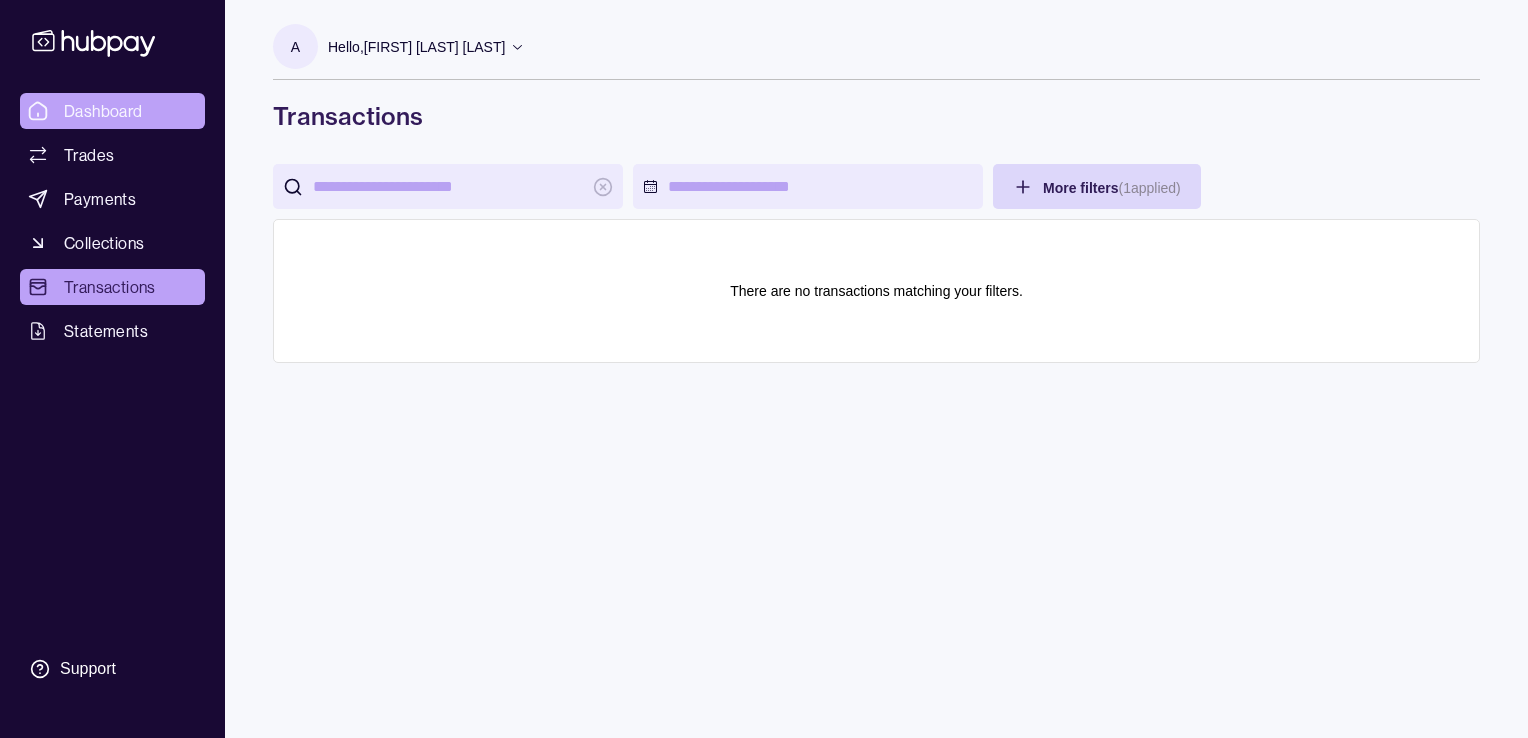 click on "Dashboard" at bounding box center (103, 111) 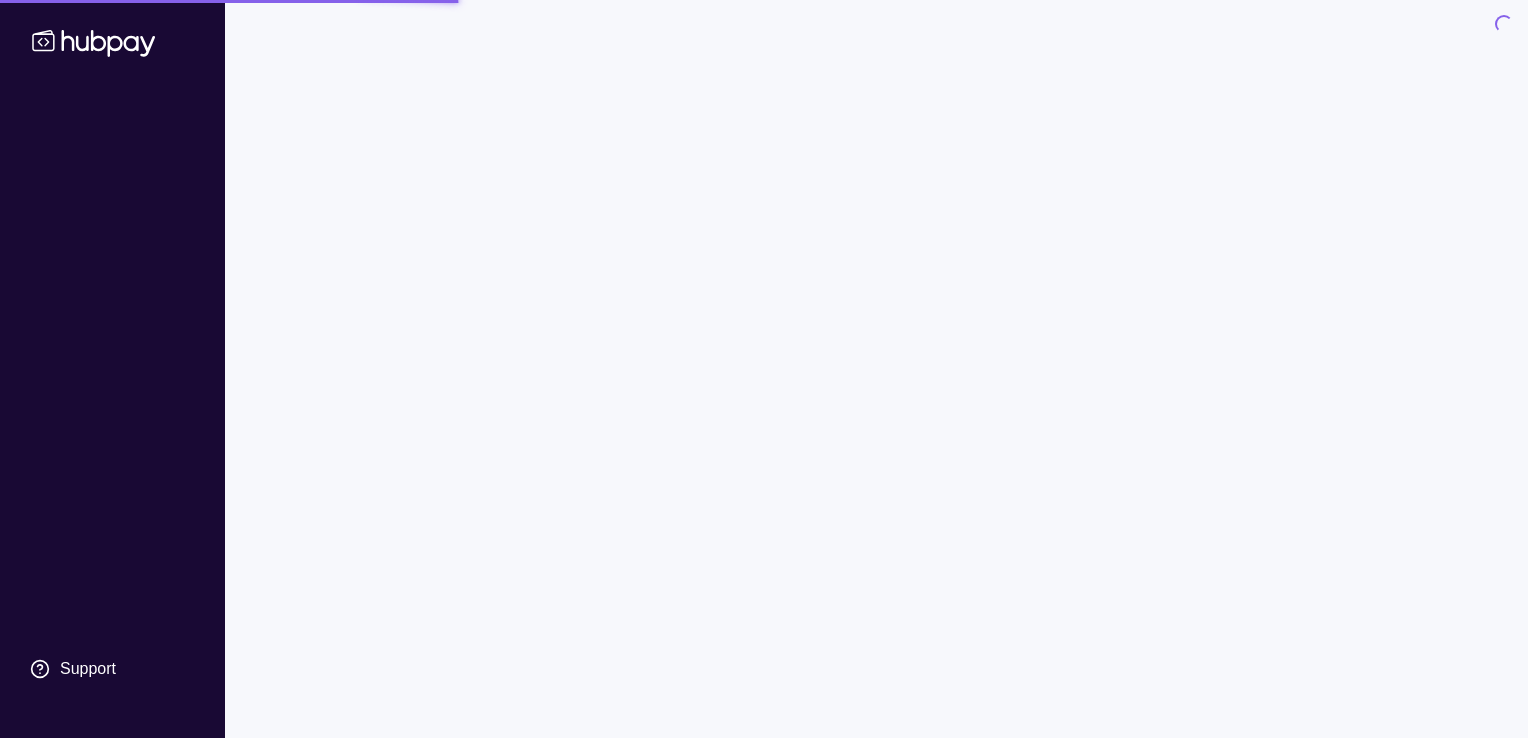 scroll, scrollTop: 0, scrollLeft: 0, axis: both 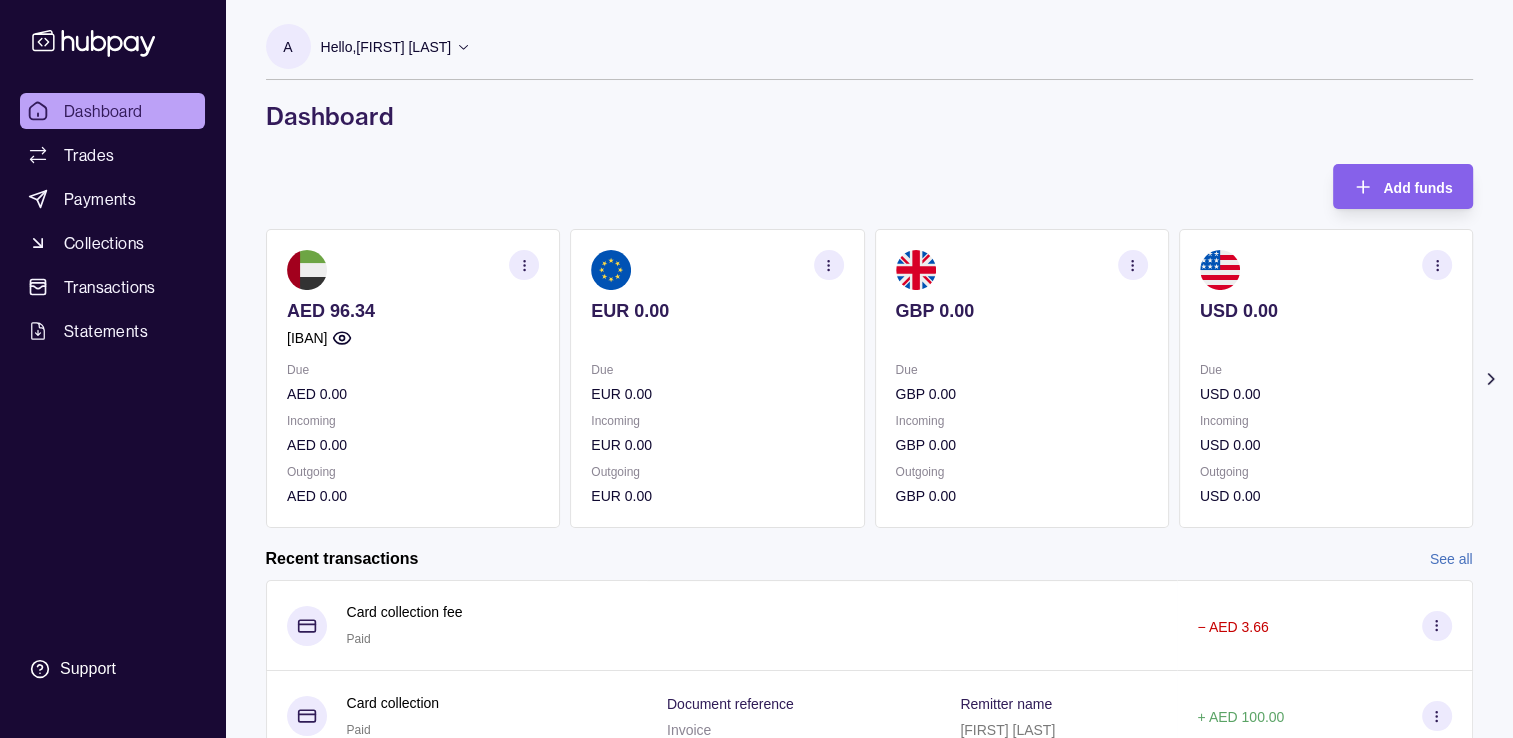click 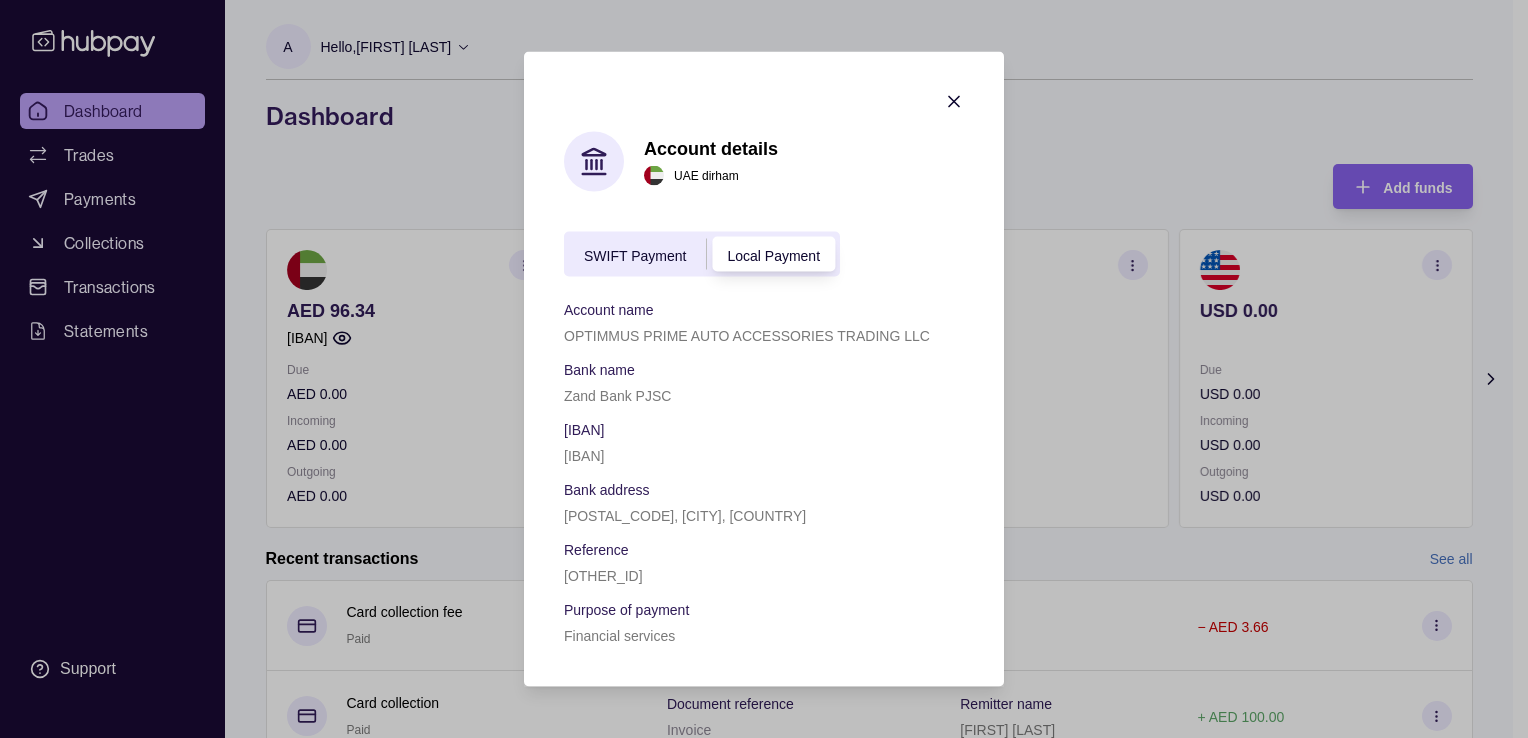 click on "[IBAN]" at bounding box center (584, 456) 